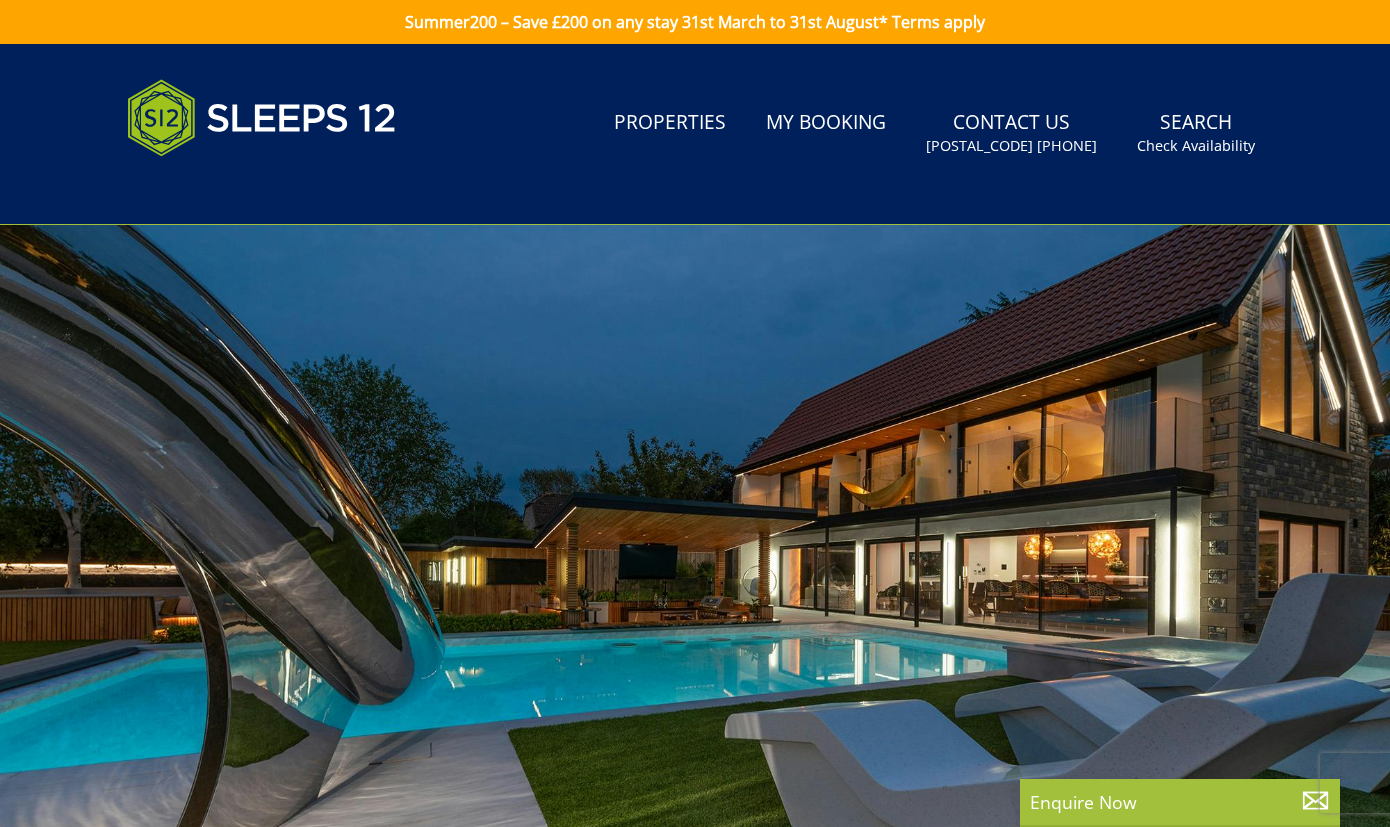 scroll, scrollTop: 0, scrollLeft: 0, axis: both 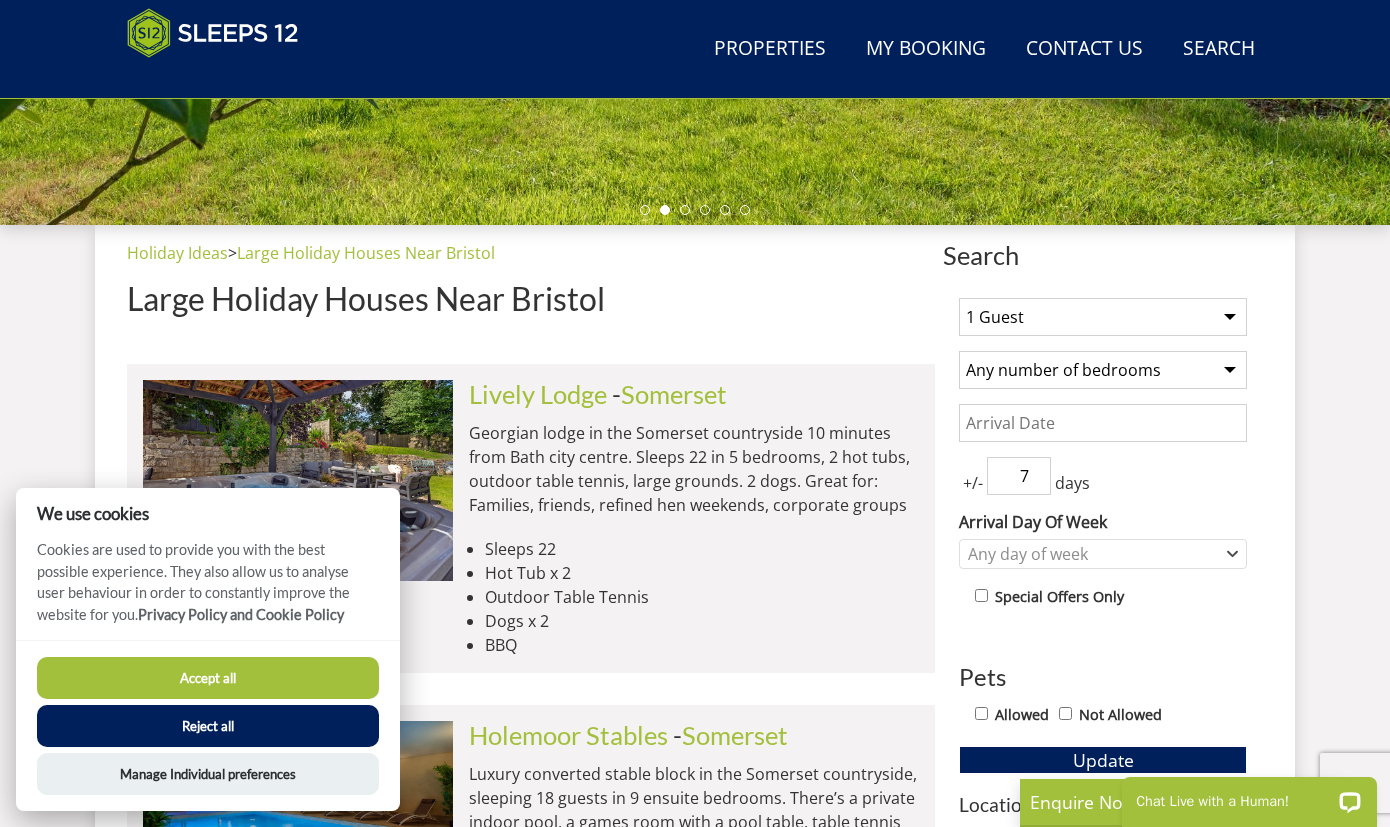click on "Reject all" at bounding box center [208, 726] 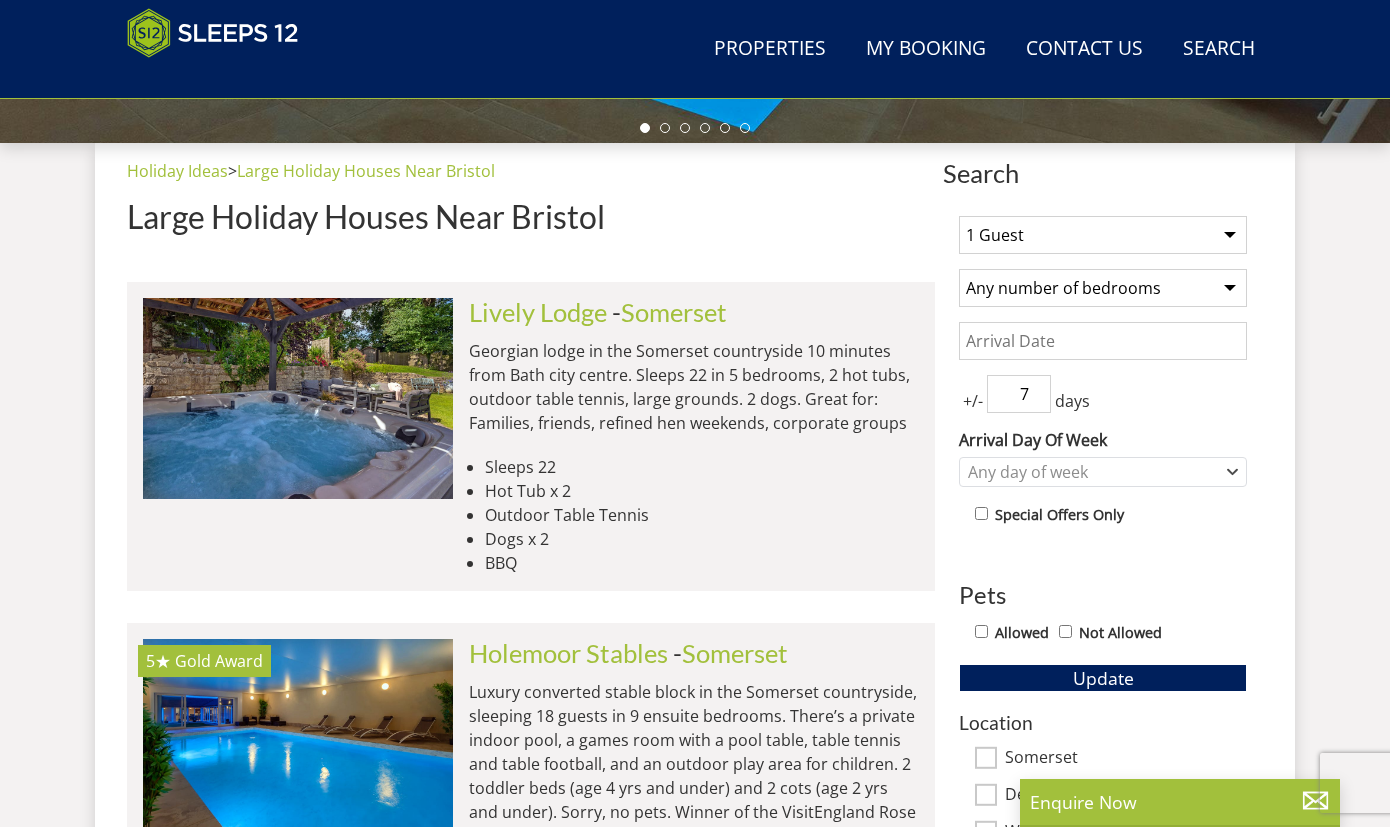 scroll, scrollTop: 0, scrollLeft: 0, axis: both 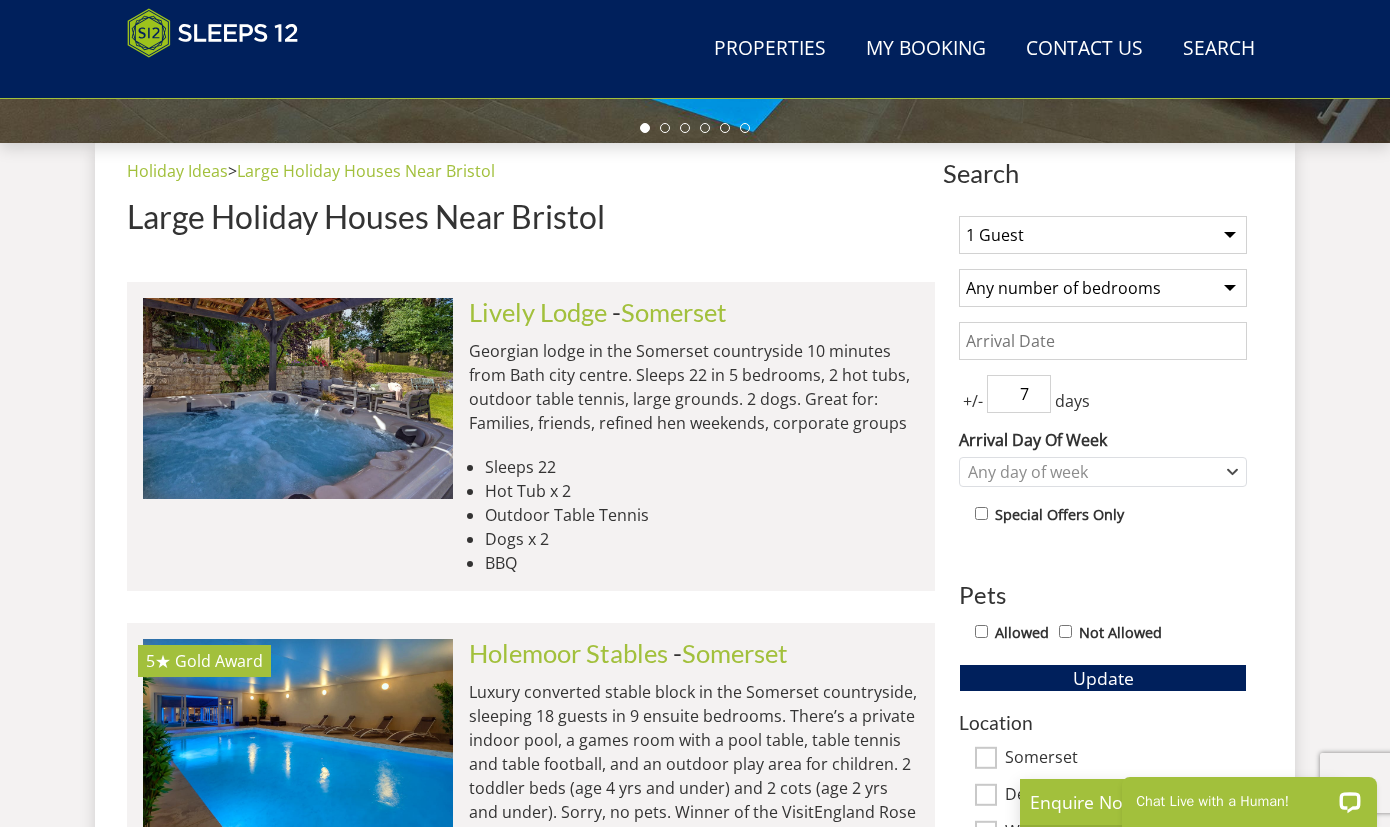 click on "1 Guest
2 Guests
3 Guests
4 Guests
5 Guests
6 Guests
7 Guests
8 Guests
9 Guests
10 Guests
11 Guests
12 Guests
13 Guests
14 Guests
15 Guests
16 Guests
17 Guests
18 Guests
19 Guests
20 Guests
21 Guests
22 Guests
23 Guests
24 Guests
25 Guests
26 Guests
27 Guests
28 Guests
29 Guests
30 Guests
31 Guests
32 Guests" at bounding box center (1103, 235) 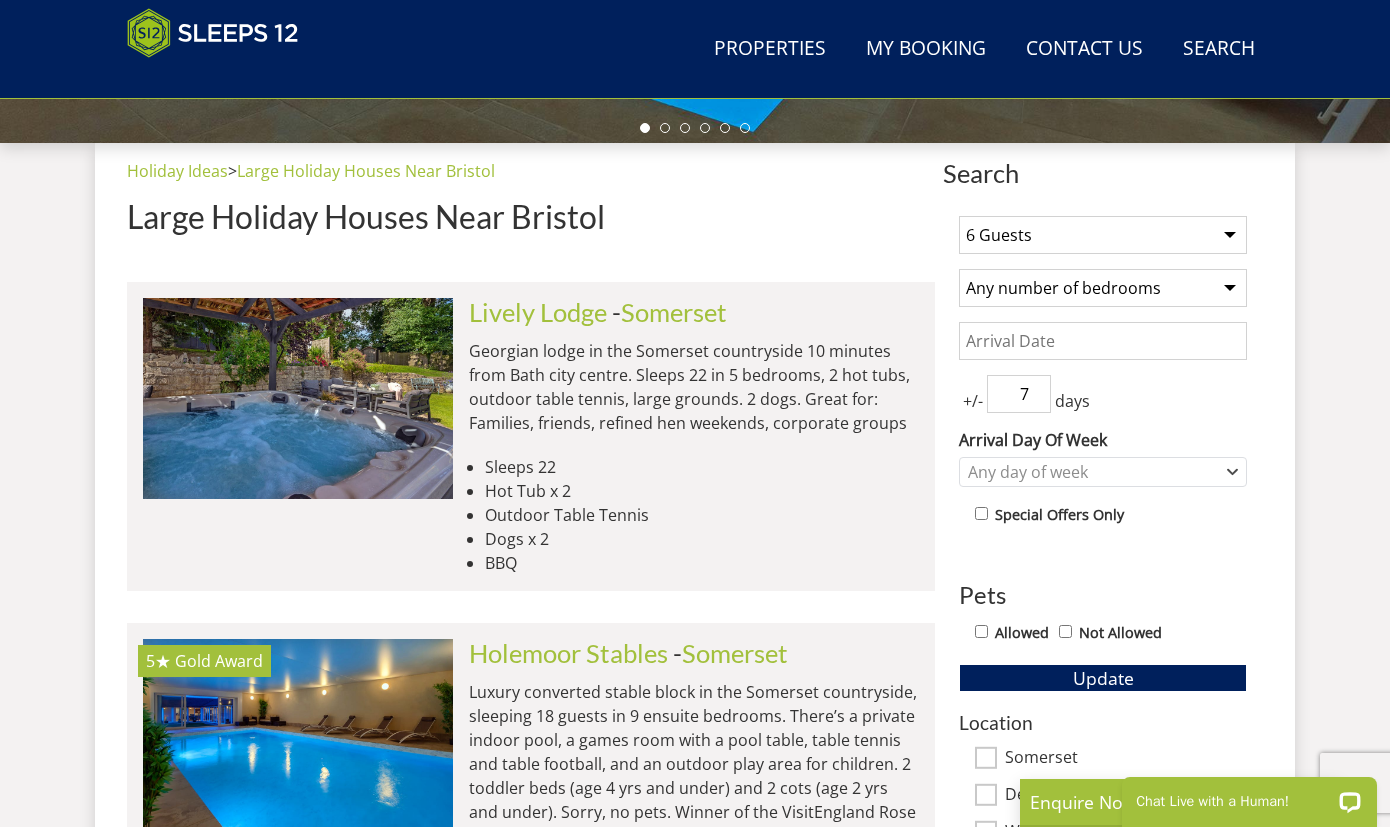 click on "Any number of bedrooms
4 Bedrooms
5 Bedrooms
6 Bedrooms
7 Bedrooms
8 Bedrooms
9 Bedrooms
10 Bedrooms
11 Bedrooms
12 Bedrooms
13 Bedrooms
14 Bedrooms
15 Bedrooms
16 Bedrooms" at bounding box center [1103, 288] 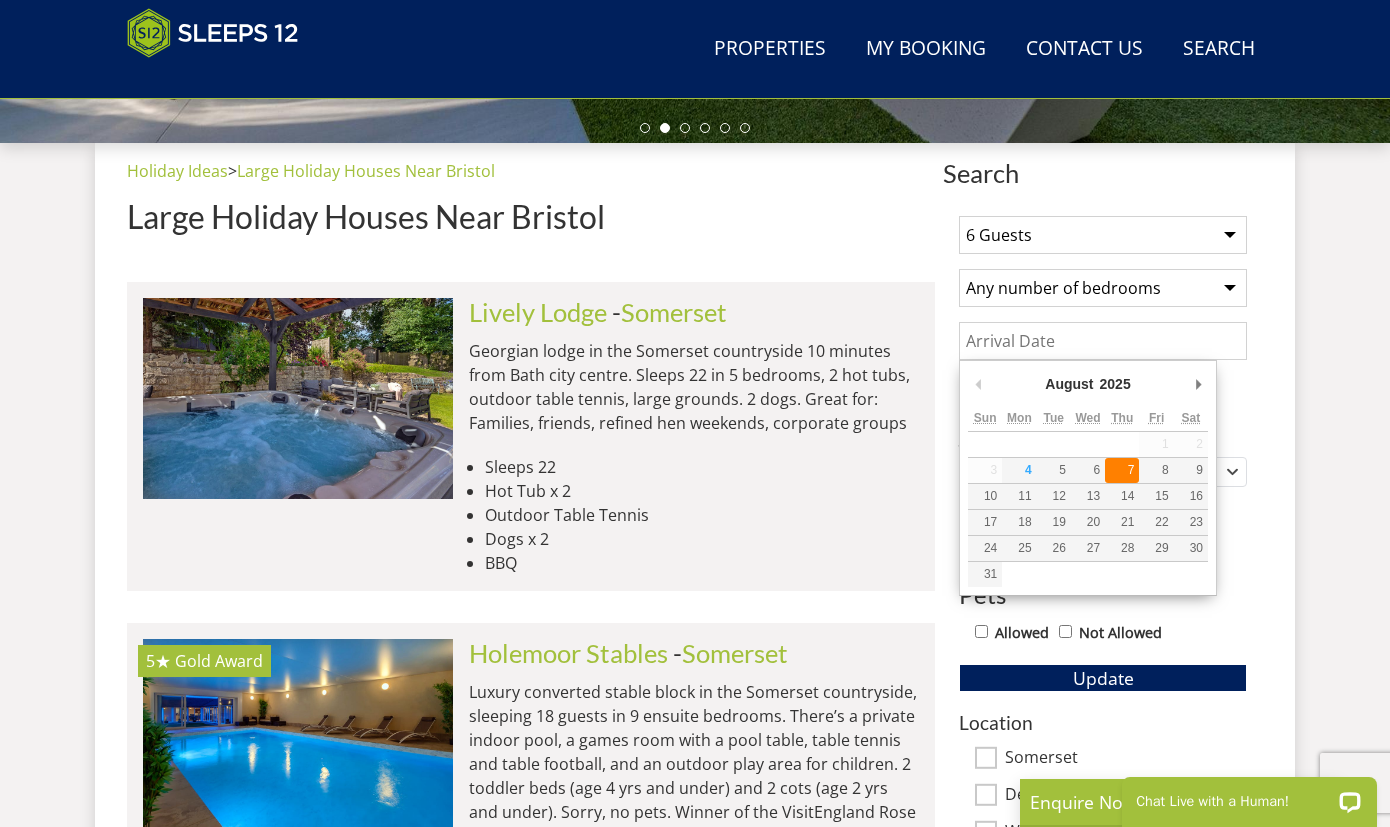 type on "07/08/2025" 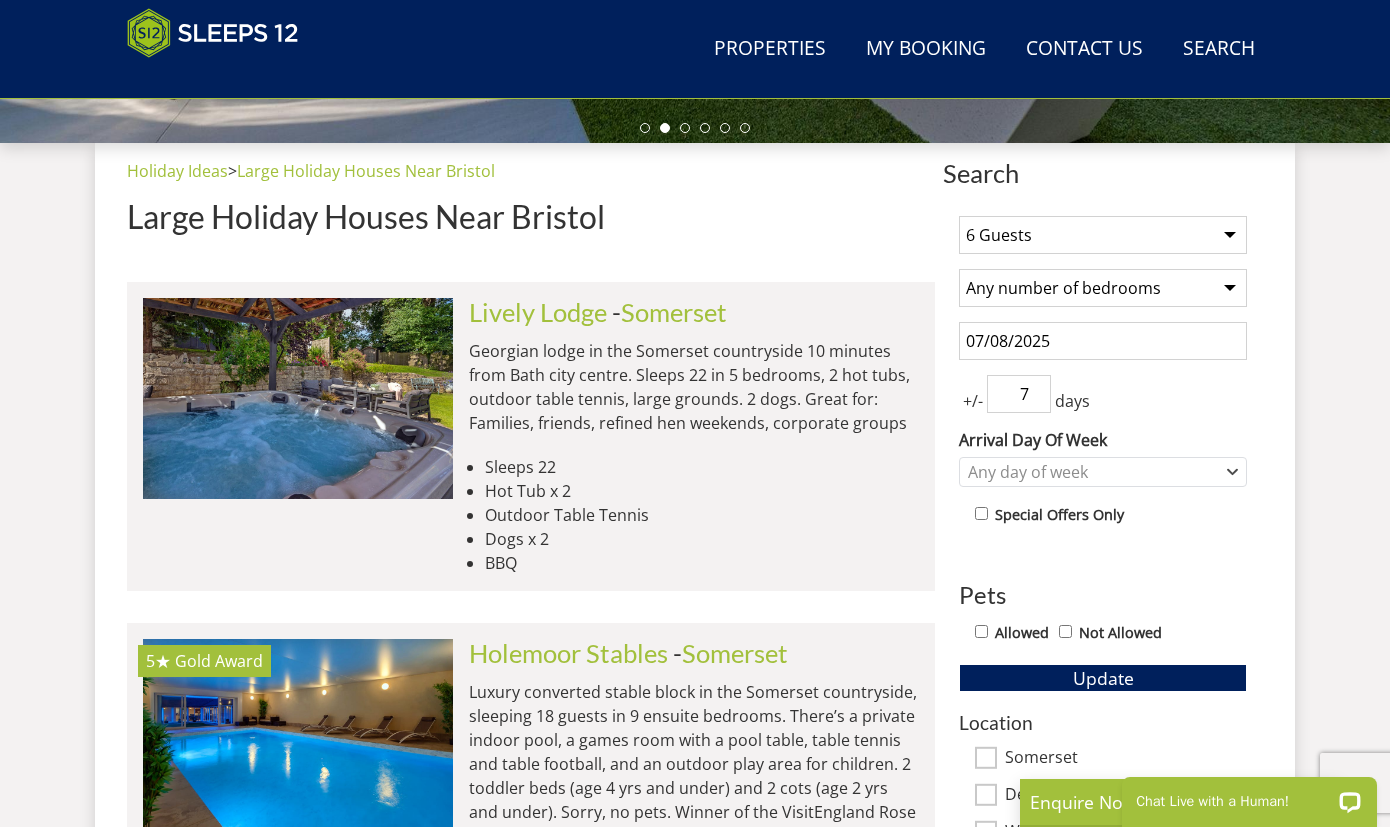 click on "7" at bounding box center [1019, 394] 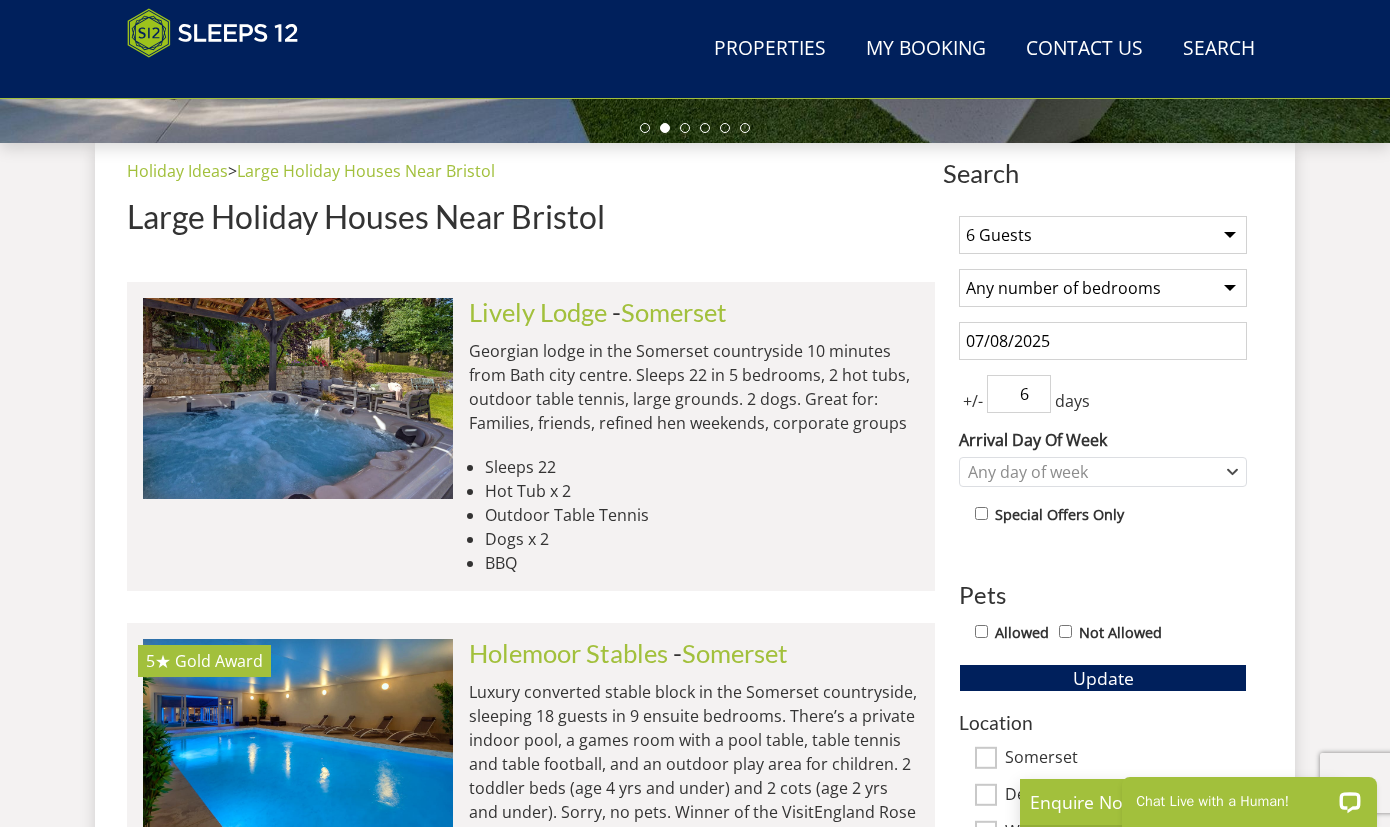 click on "6" at bounding box center [1019, 394] 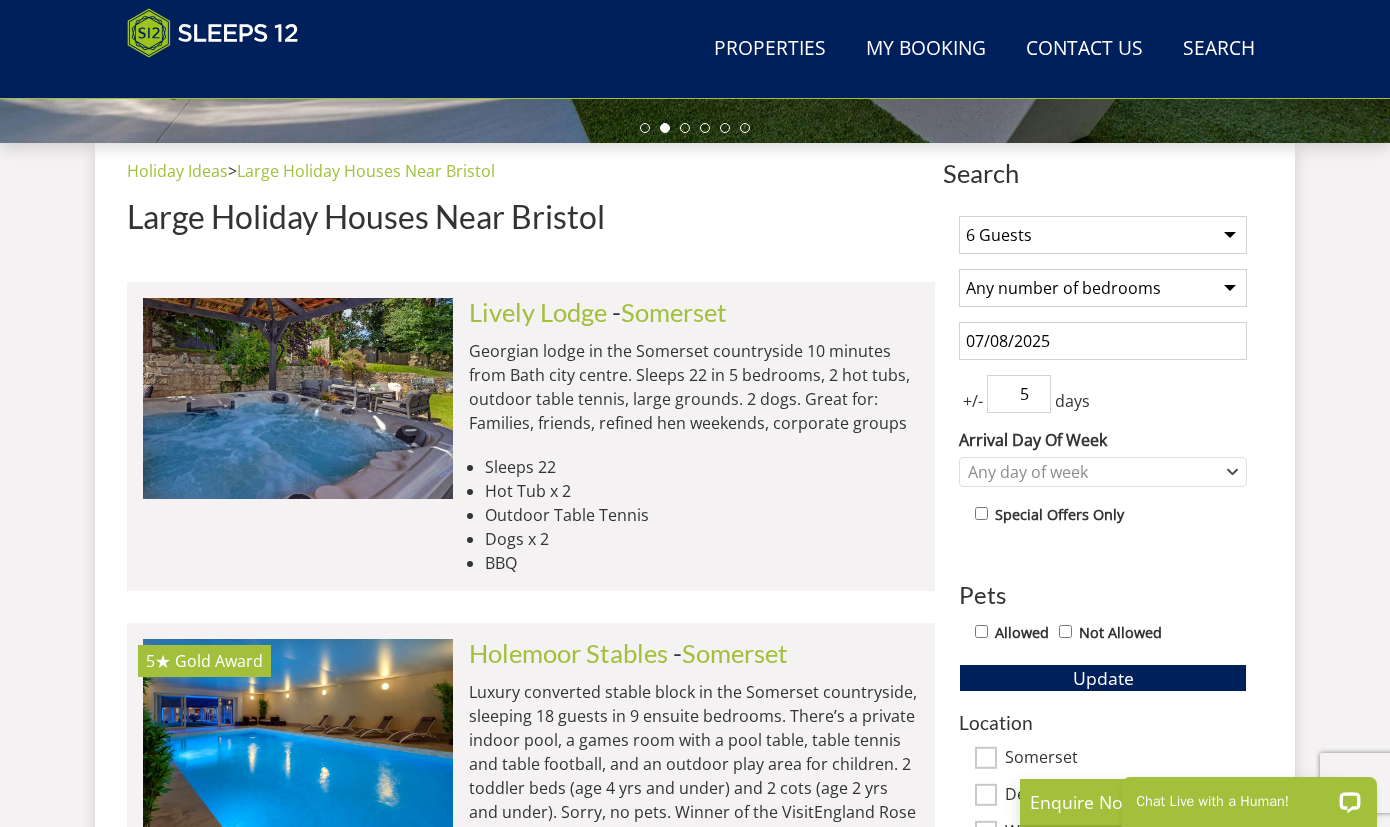 click on "5" at bounding box center [1019, 394] 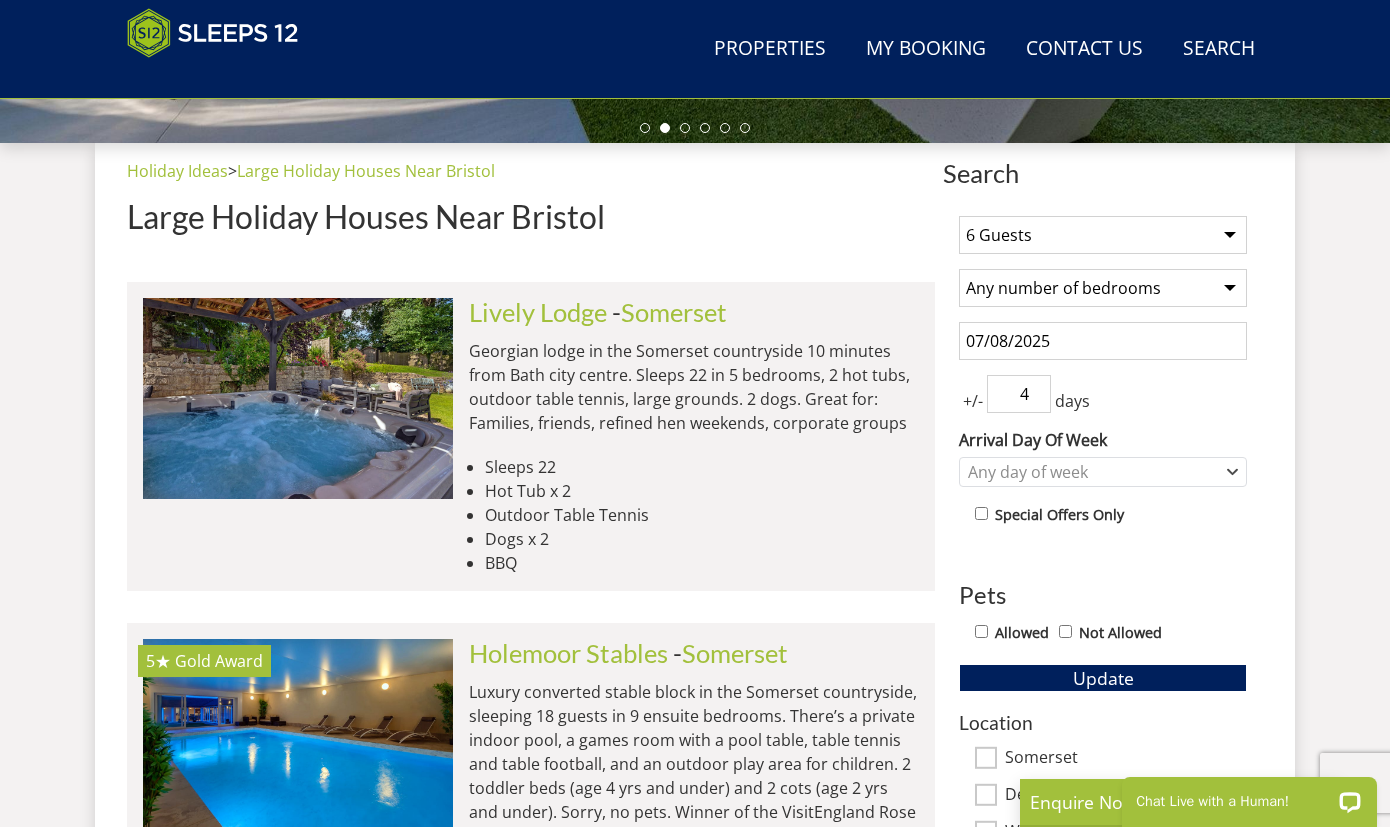 click on "4" at bounding box center [1019, 394] 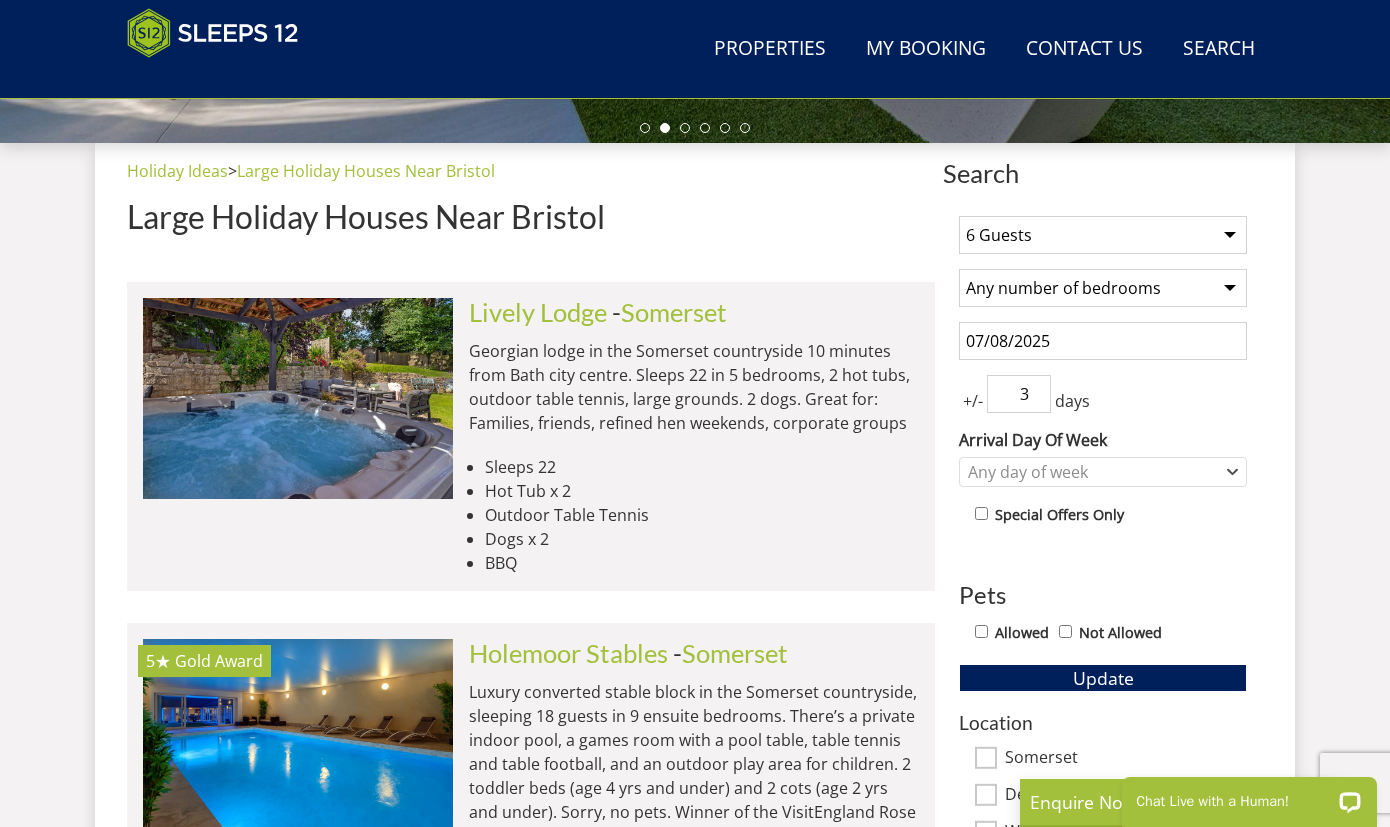 click on "3" at bounding box center [1019, 394] 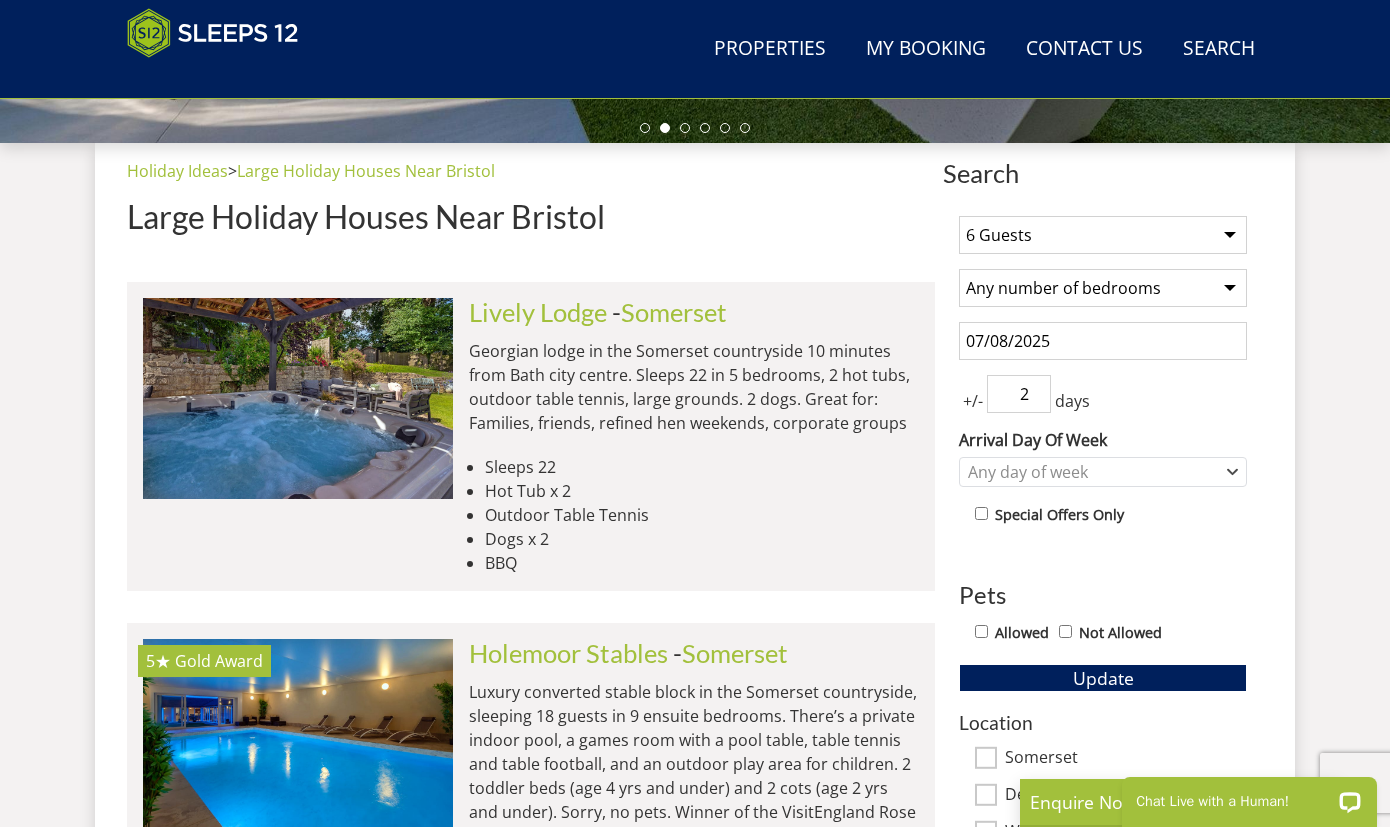 click on "2" at bounding box center [1019, 394] 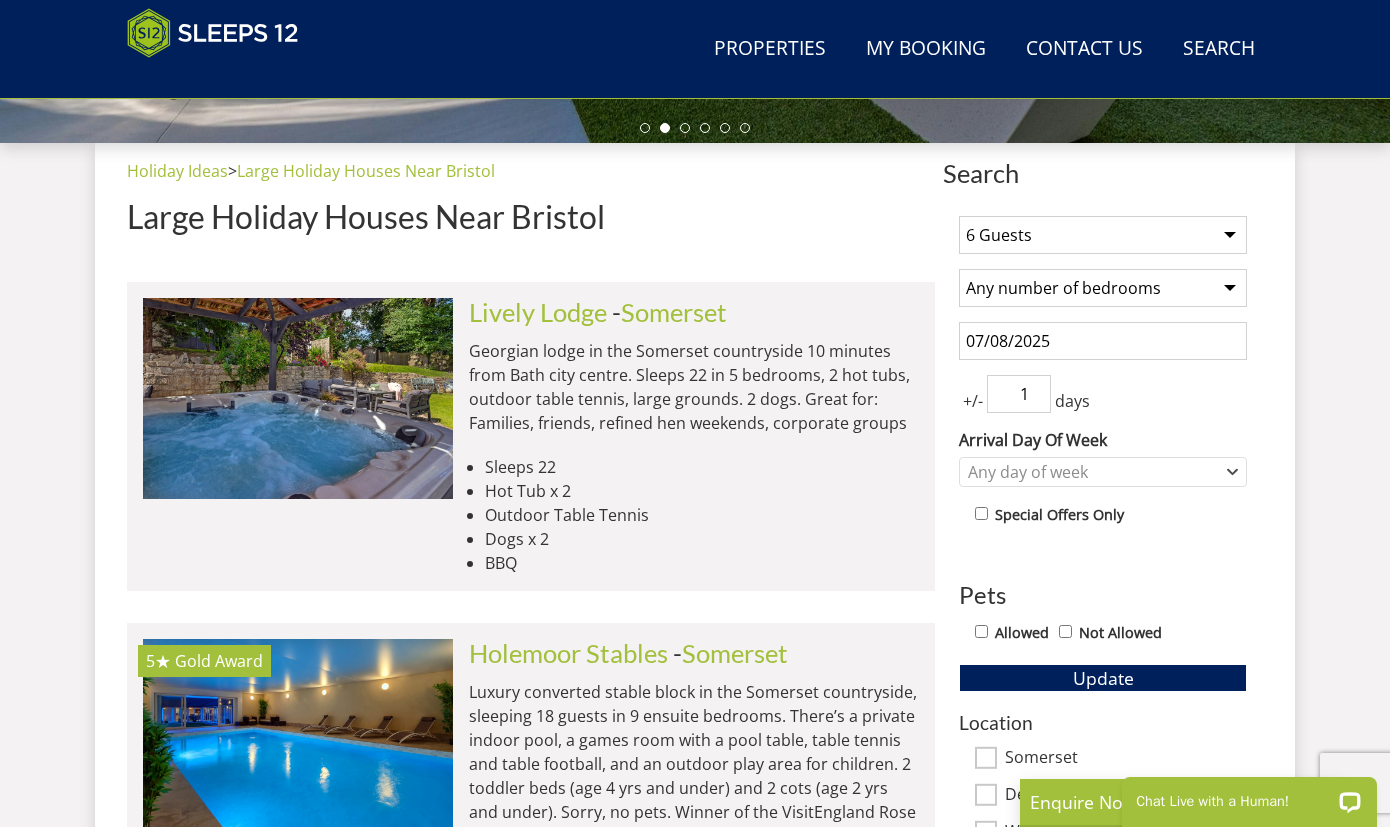 click on "1" at bounding box center [1019, 394] 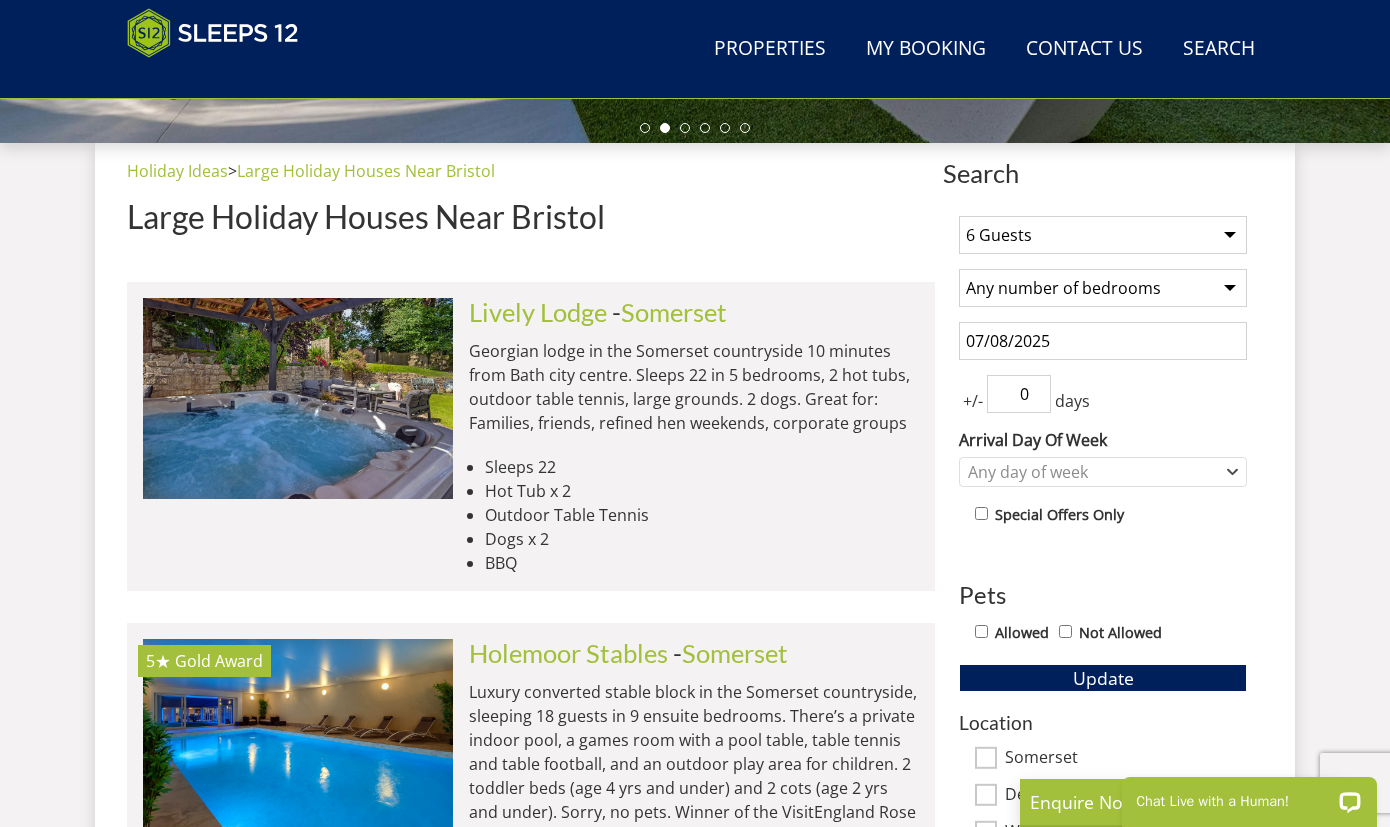 click on "0" at bounding box center [1019, 394] 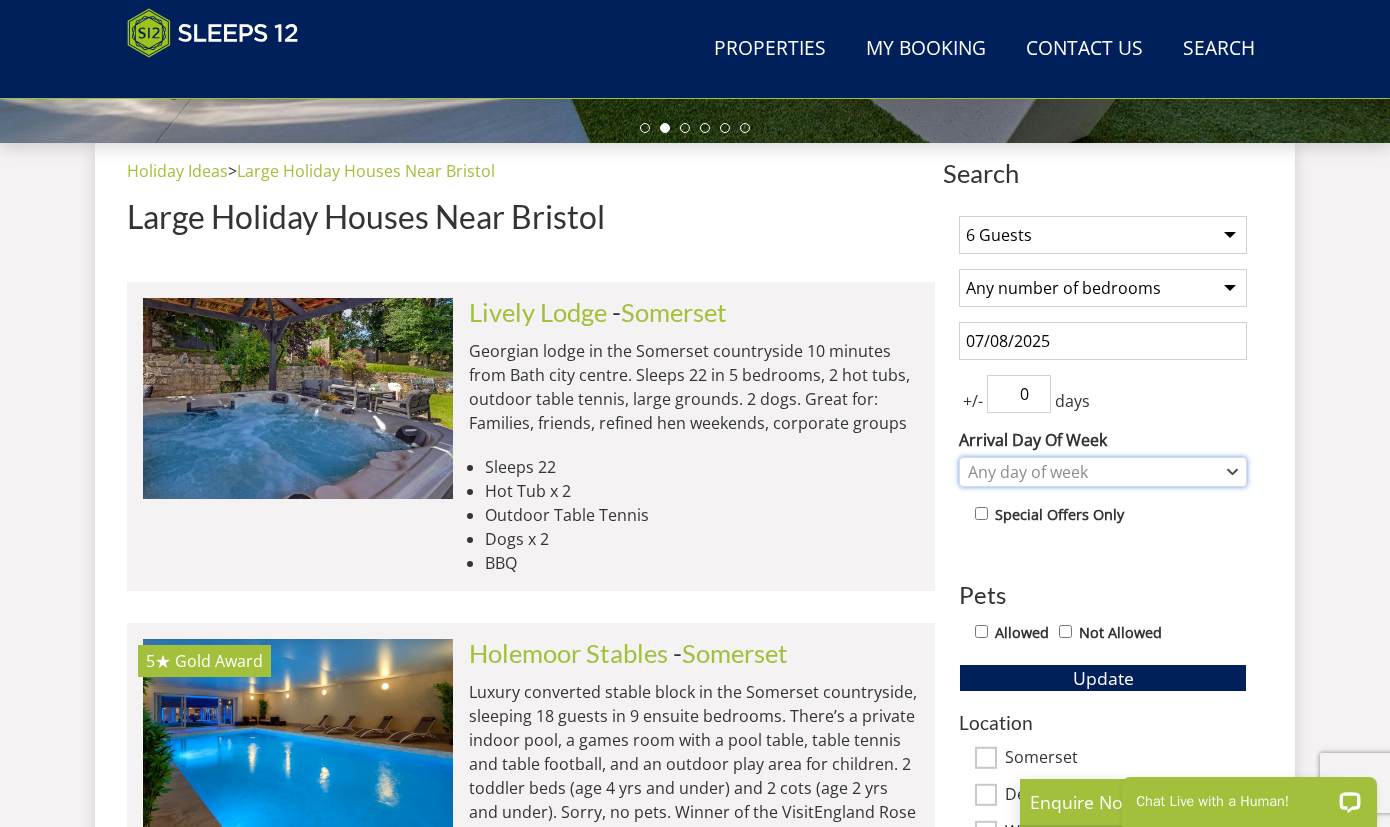 click on "Any day of week" at bounding box center (1092, 472) 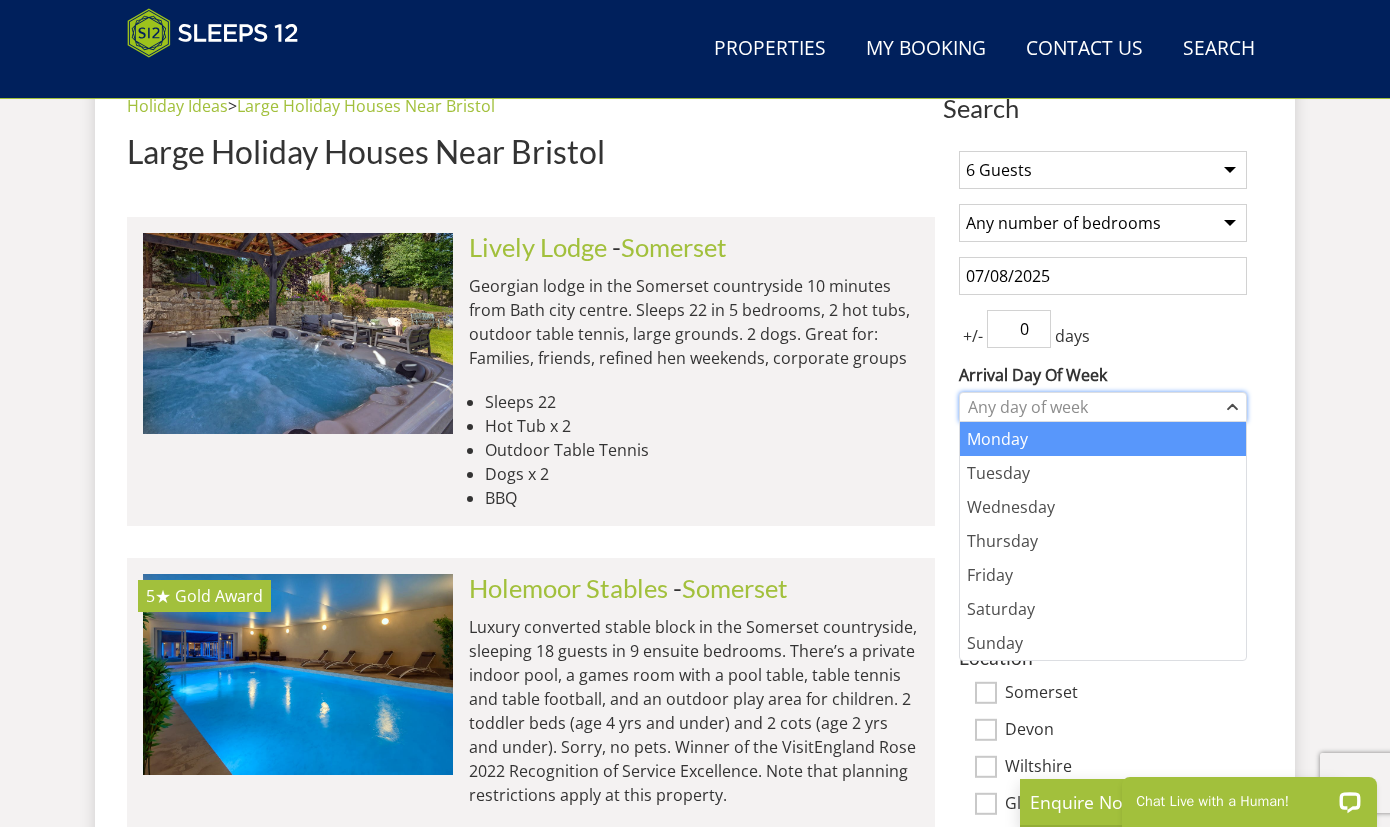 scroll, scrollTop: 800, scrollLeft: 0, axis: vertical 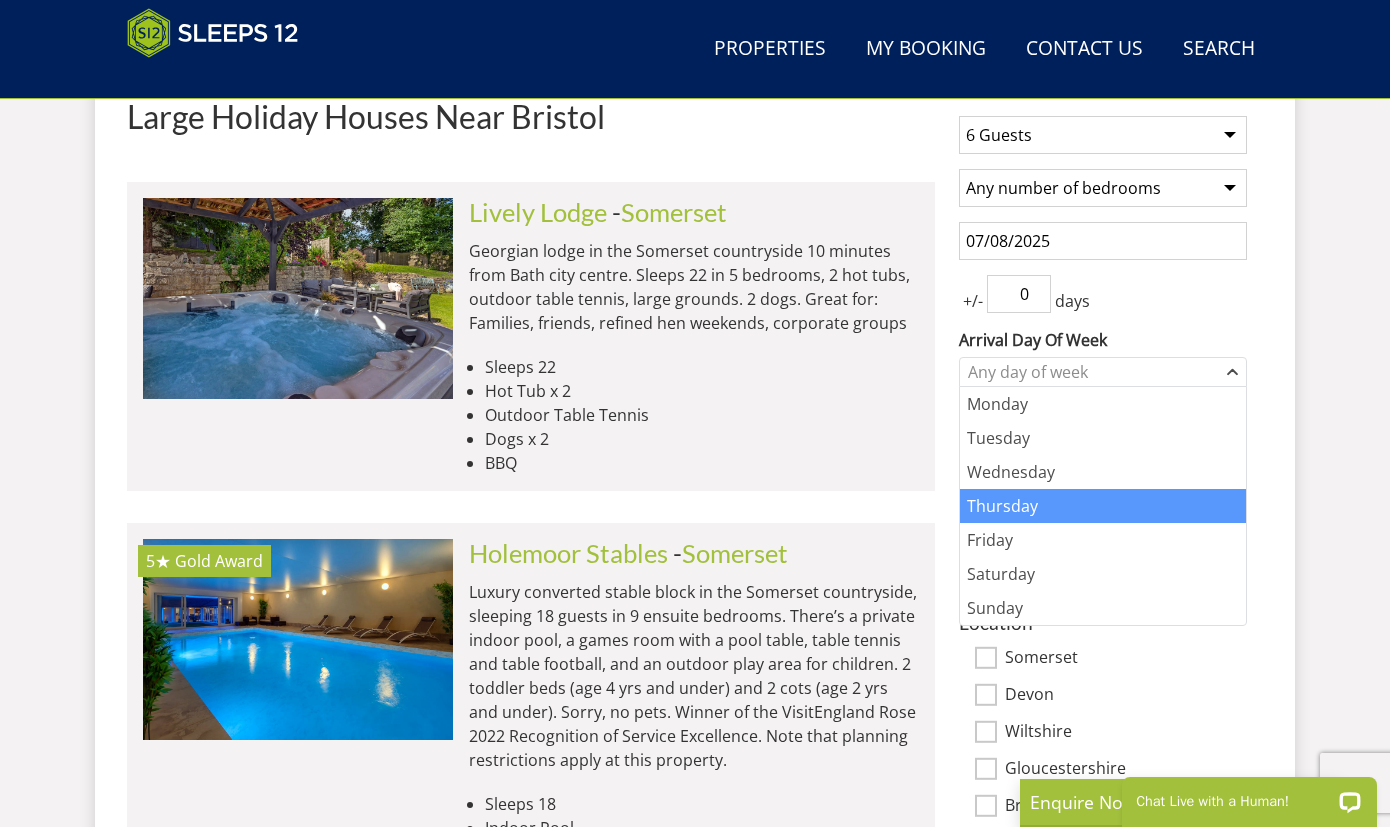 click on "Thursday" at bounding box center [1103, 506] 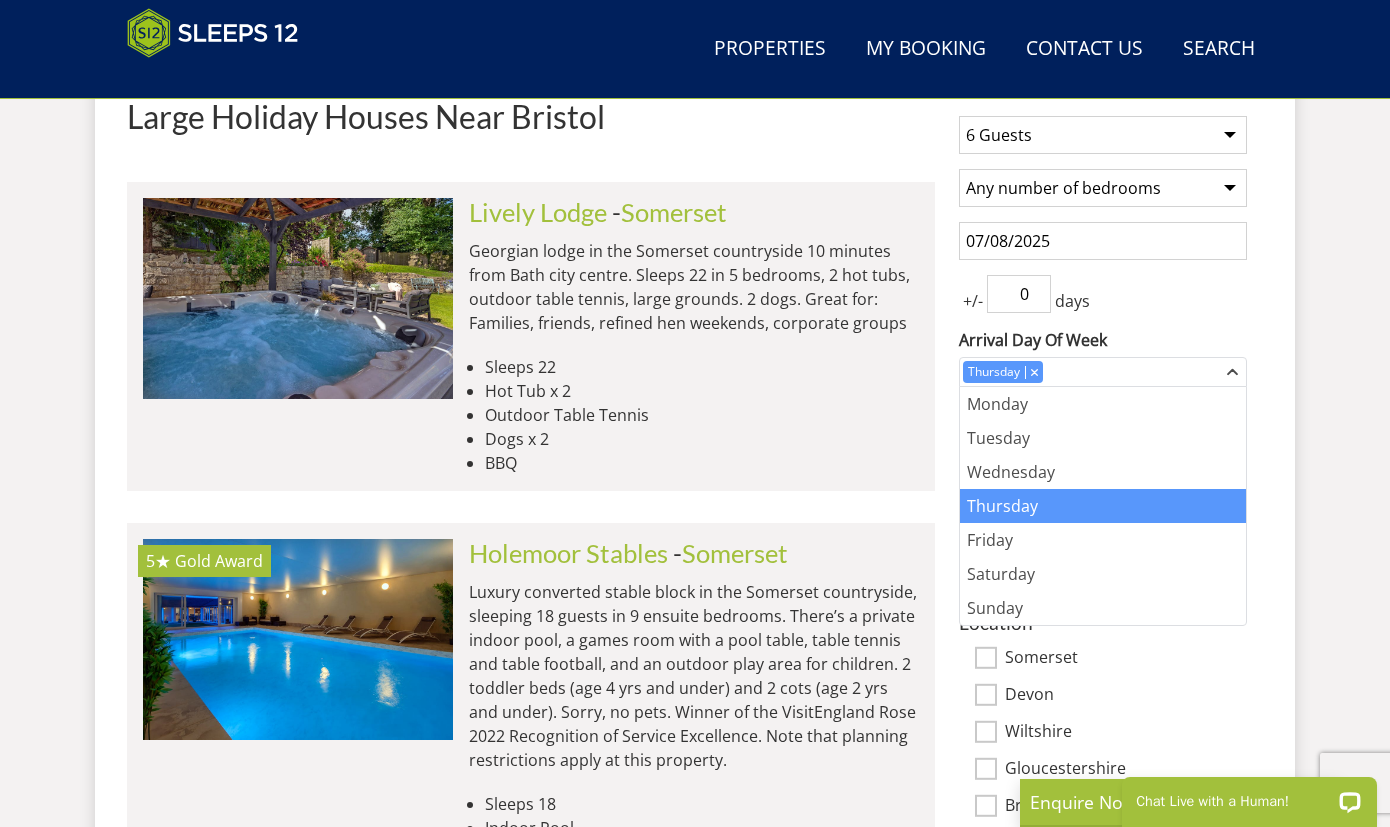click on "Search
Menu
Properties
My Booking
Contact Us  [PHONE]
Search  Check Availability
Guests
[NUMBER]
[NUMBER]
[NUMBER]
[NUMBER]
[NUMBER]
[NUMBER]
[NUMBER]
[NUMBER]
[NUMBER]
[NUMBER]
[NUMBER]
[NUMBER]
[NUMBER]
[NUMBER]
[NUMBER]
[NUMBER]
[NUMBER]
[NUMBER]
[NUMBER]
[NUMBER]
[NUMBER]
[NUMBER]
[NUMBER]
[NUMBER]
[NUMBER]
[NUMBER]
[NUMBER]
[NUMBER]
[NUMBER]
[NUMBER]
[NUMBER]
[NUMBER]
Date
[DD]/[MM]/[YYYY]
Search
Search
Search" at bounding box center [695, 3710] 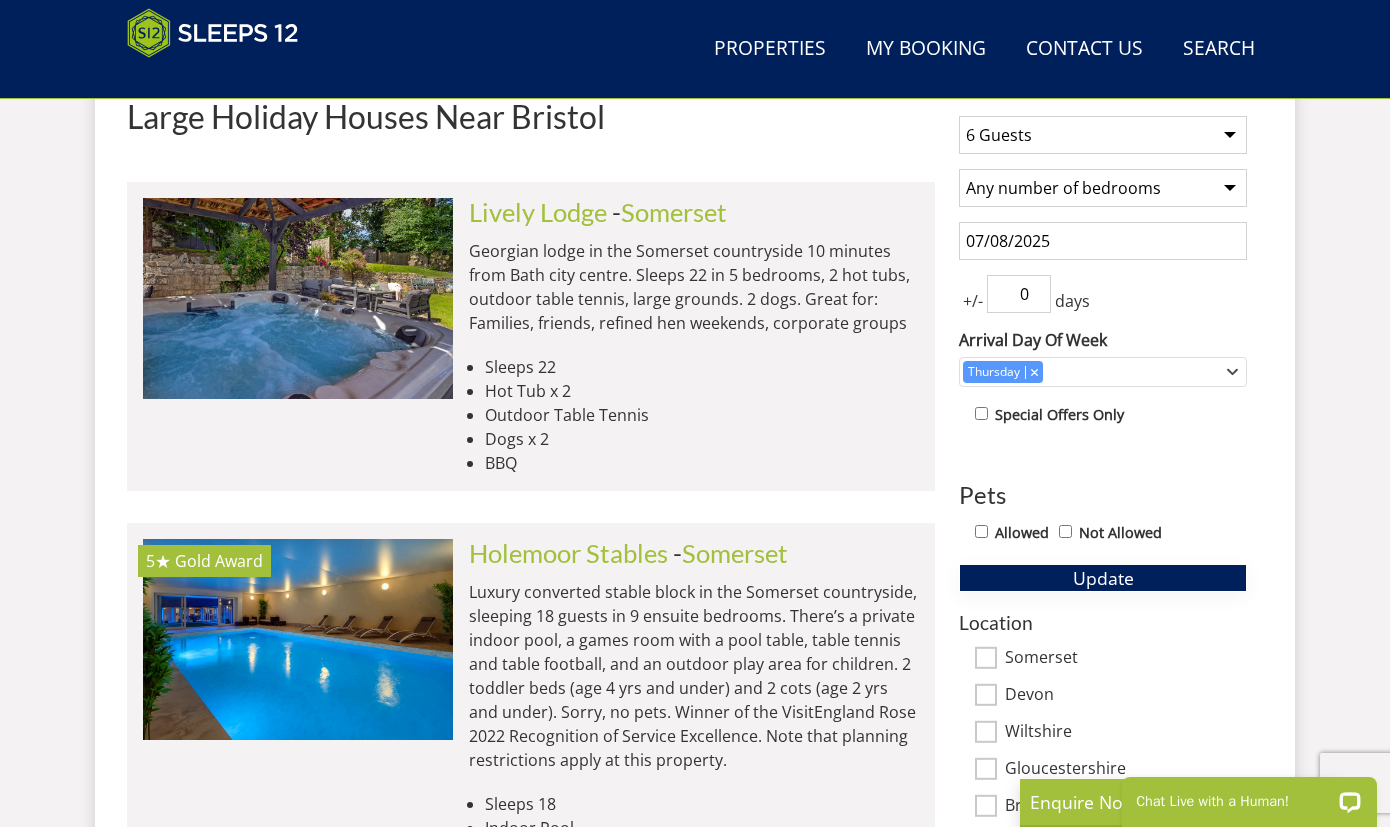 click on "Update" at bounding box center (1103, 578) 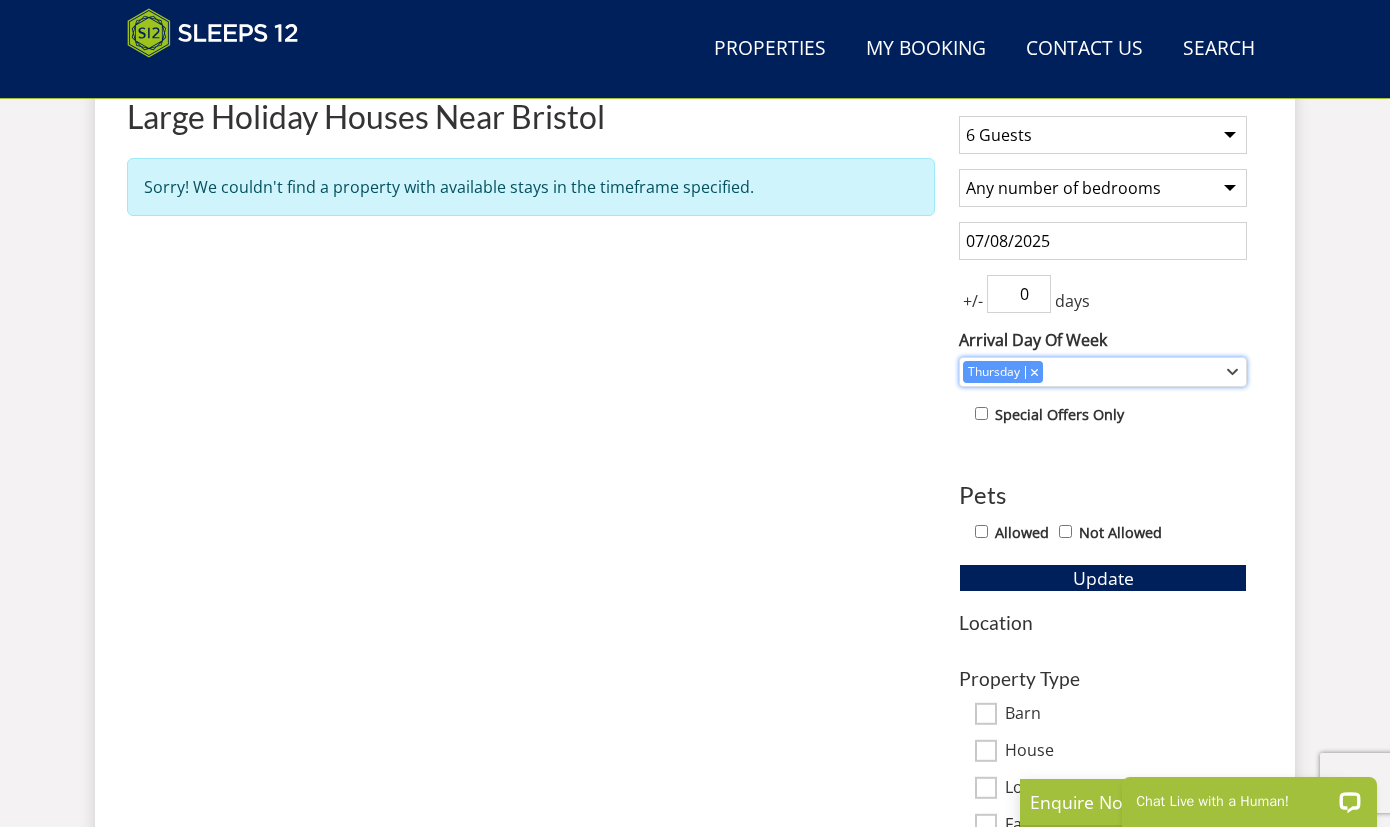 click at bounding box center [1034, 371] 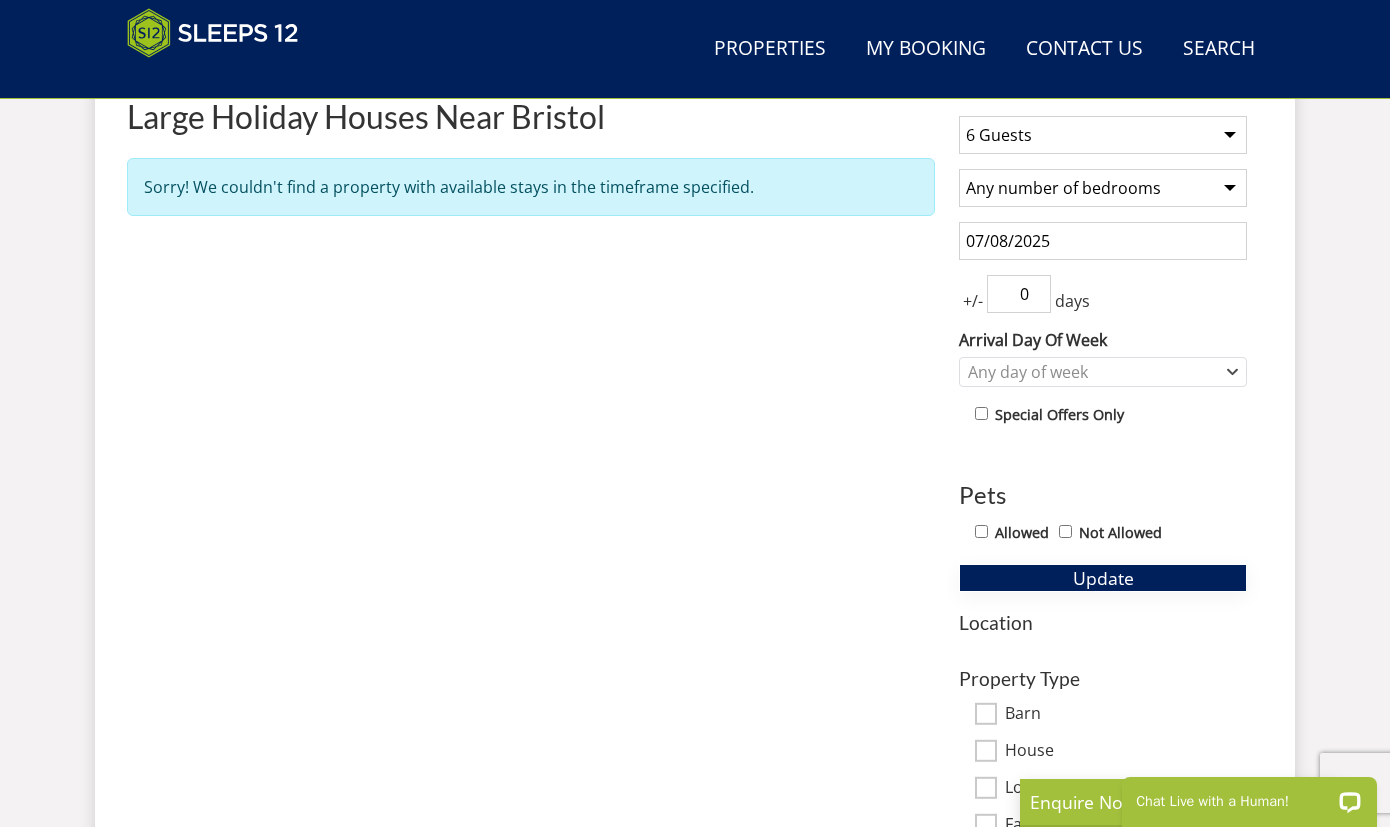 click on "Update" at bounding box center (1103, 578) 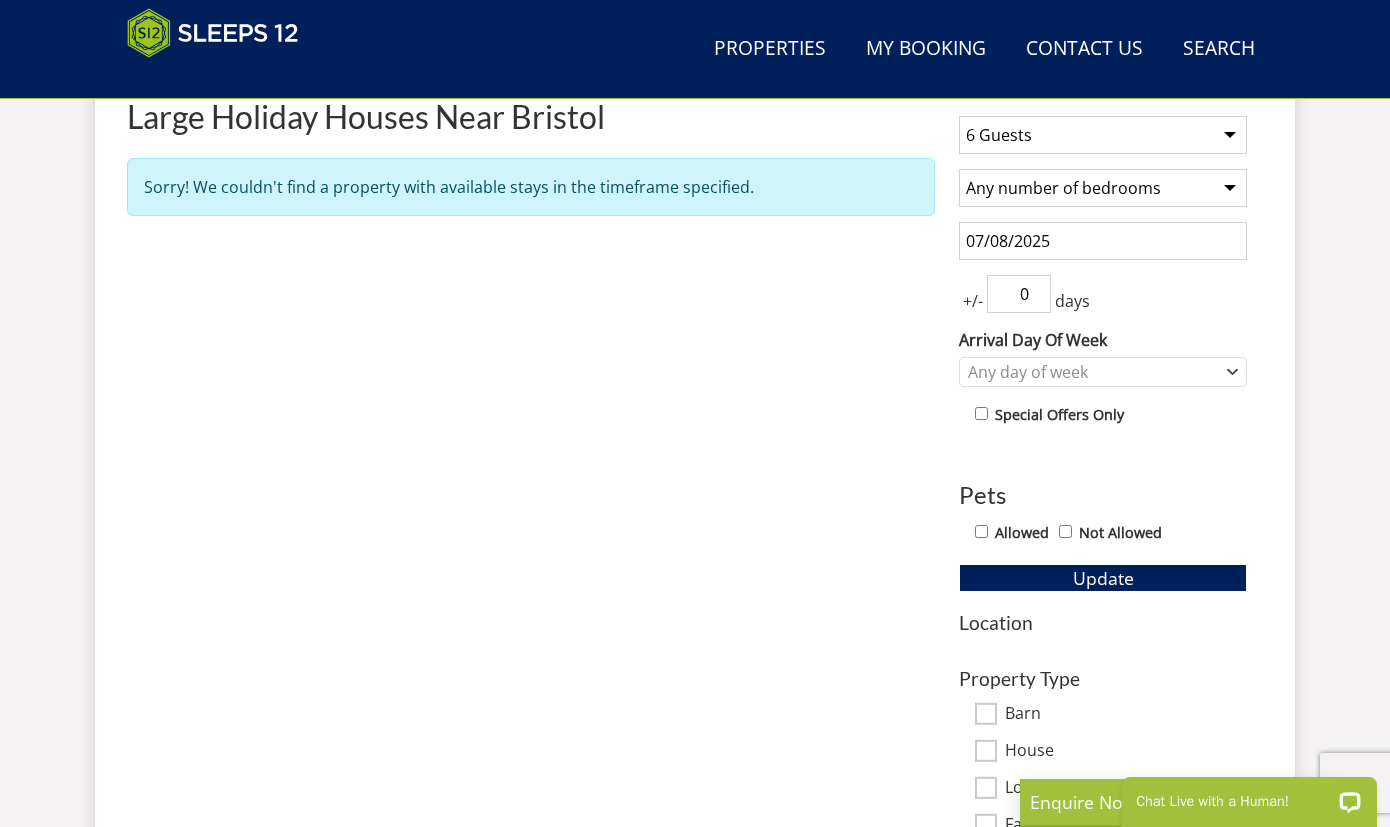 click on "07/08/2025" at bounding box center [1103, 241] 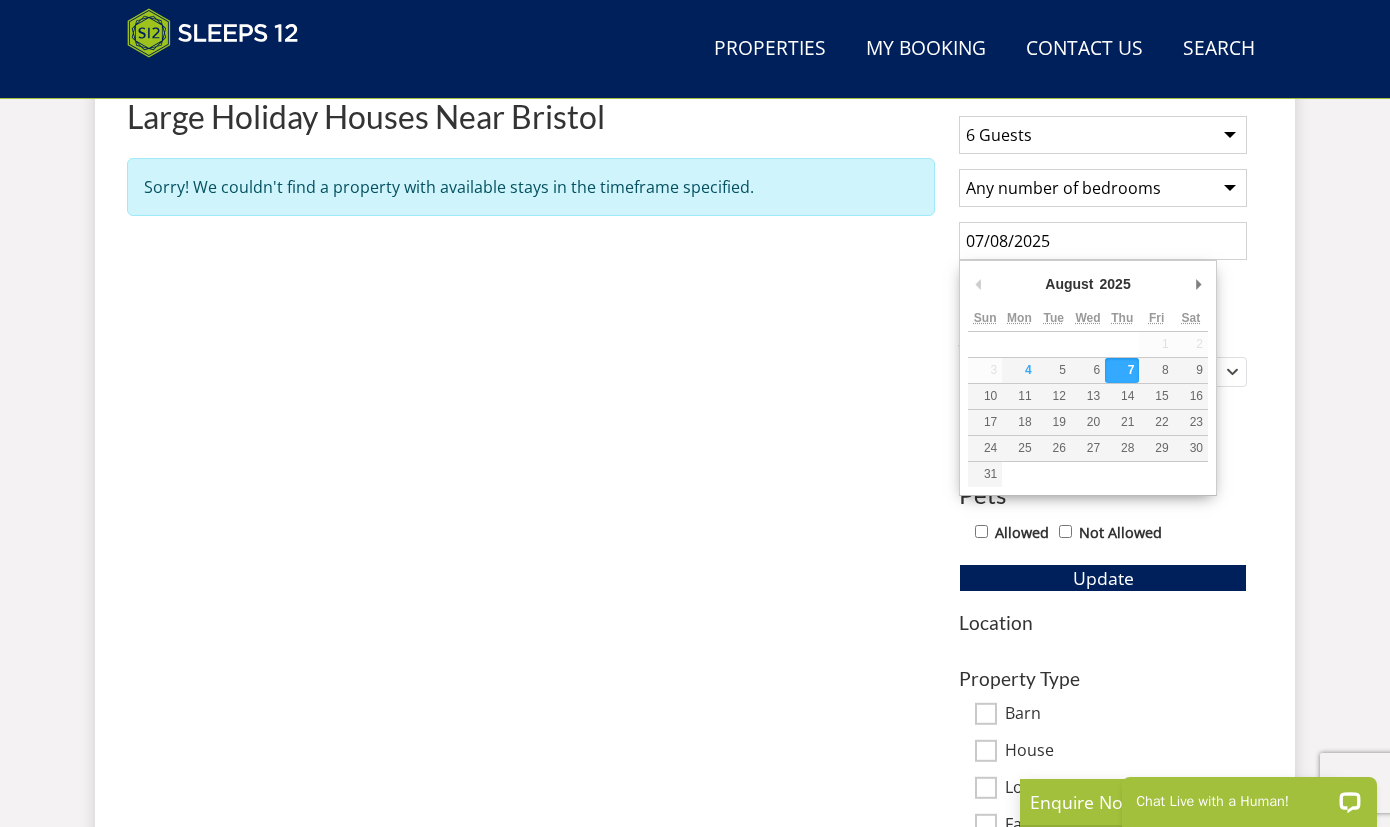 click on "[NUMBER] Guest
[NUMBER] Guests
[NUMBER] Guests
[NUMBER] Guests
[NUMBER] Guests
[NUMBER] Guests
[NUMBER] Guests
[NUMBER] Guests
[NUMBER] Guests
[NUMBER] Guests
[NUMBER] Guests
[NUMBER] Guests
[NUMBER] Guests
[NUMBER] Guests
[NUMBER] Guests
[NUMBER] Guests
[NUMBER] Guests
[NUMBER] Guests
[NUMBER] Guests
[NUMBER] Guests
[NUMBER] Guests
[NUMBER] Guests
[NUMBER] Guests
[NUMBER] Guests
[NUMBER] Guests
[NUMBER] Guests
[NUMBER] Guests
[NUMBER] Guests
[NUMBER] Guests
[NUMBER] Guests
[NUMBER] Guests
[NUMBER] Guests
Any number of bedrooms
[NUMBER] Bedrooms
[NUMBER] Bedrooms
[NUMBER] Bedrooms
[NUMBER] Bedrooms
[NUMBER] Bedrooms
[NUMBER] Bedrooms
[NUMBER] Bedrooms
[NUMBER] Bedrooms
[NUMBER] Bedrooms
[NUMBER] Bedrooms
[NUMBER] Bedrooms
[NUMBER] Bedrooms
[MM]/[DD]/[YYYY]
+/-
[NUMBER]
days
Arrival Day Of Week
Monday Tuesday Wednesday Thursday" at bounding box center (1103, 522) 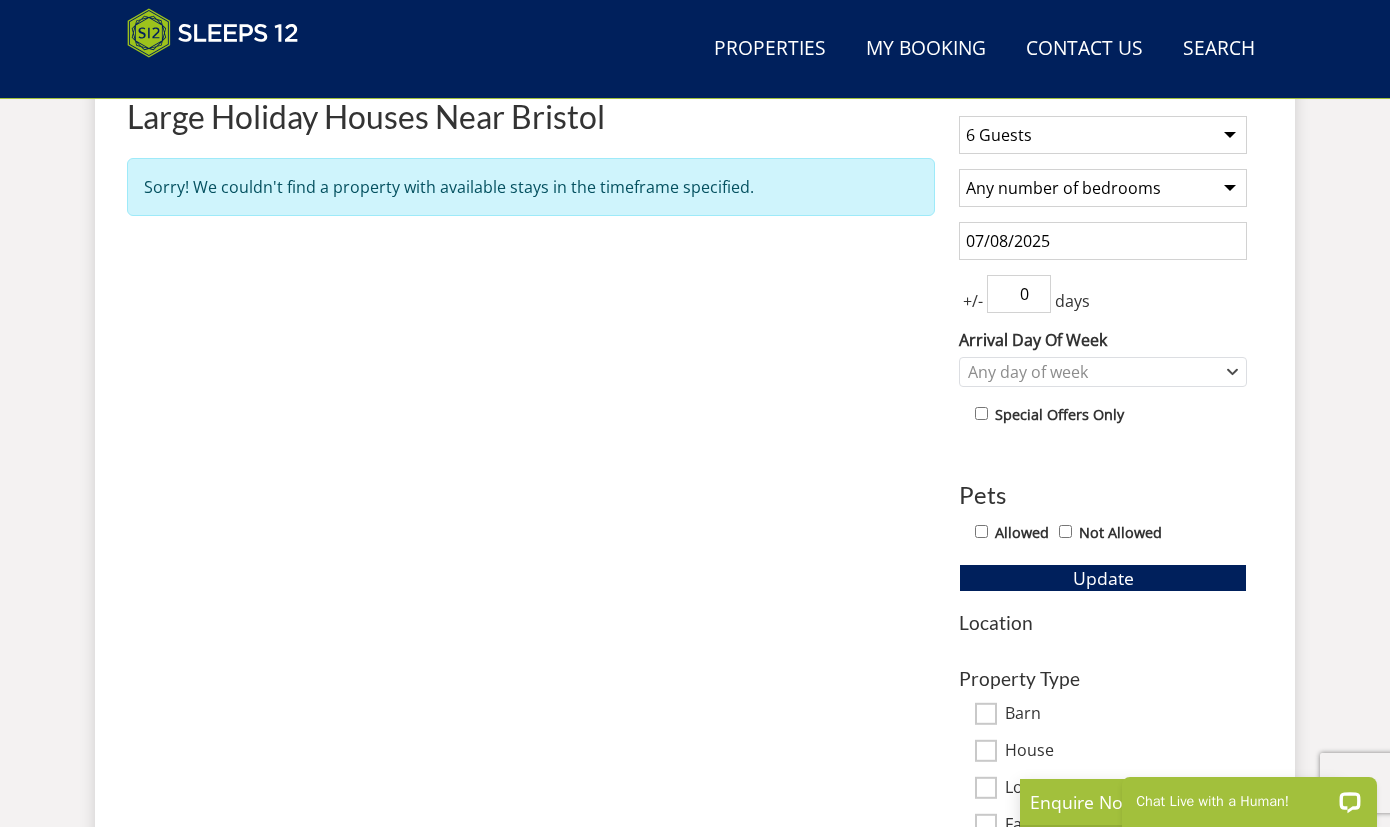 click on "0" at bounding box center (1019, 294) 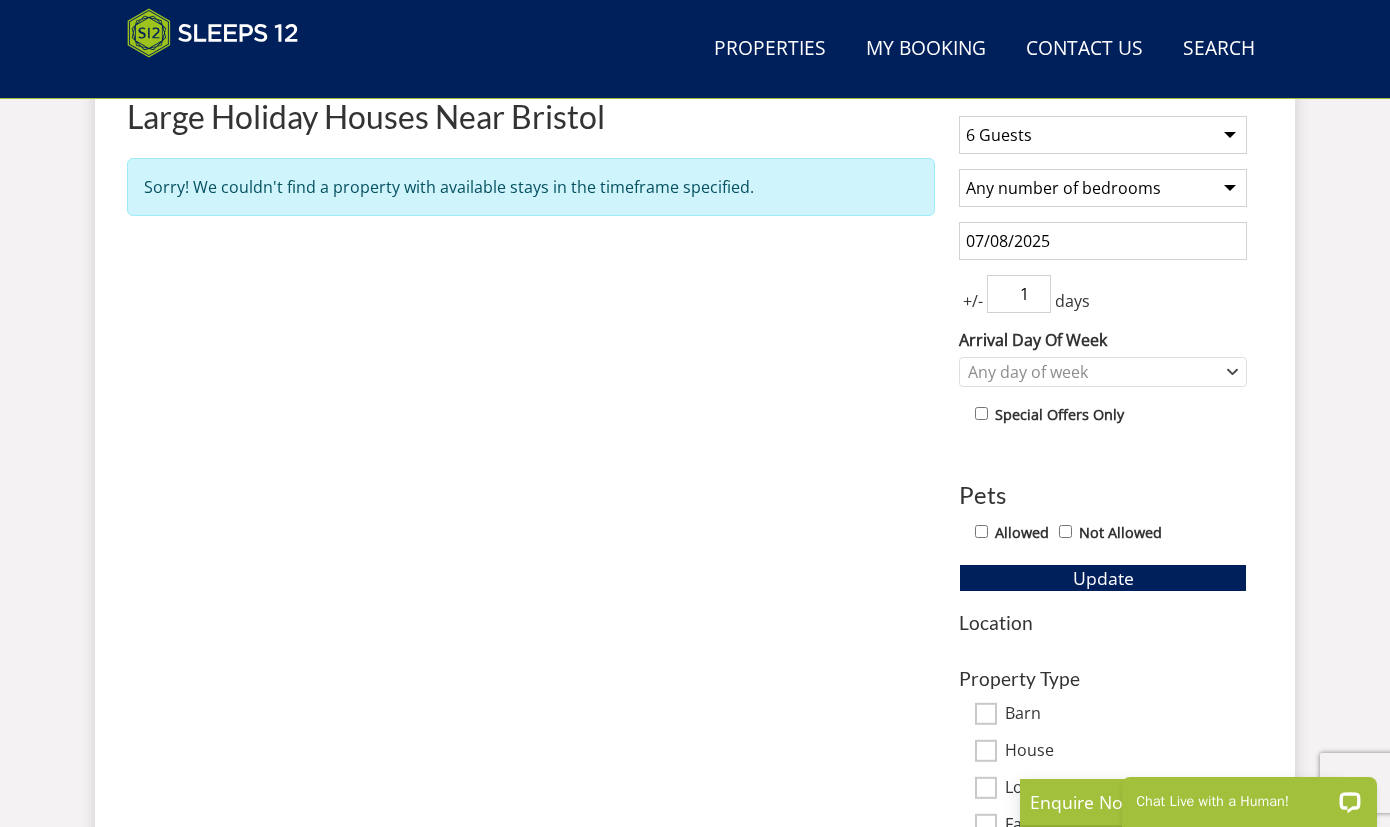 type on "1" 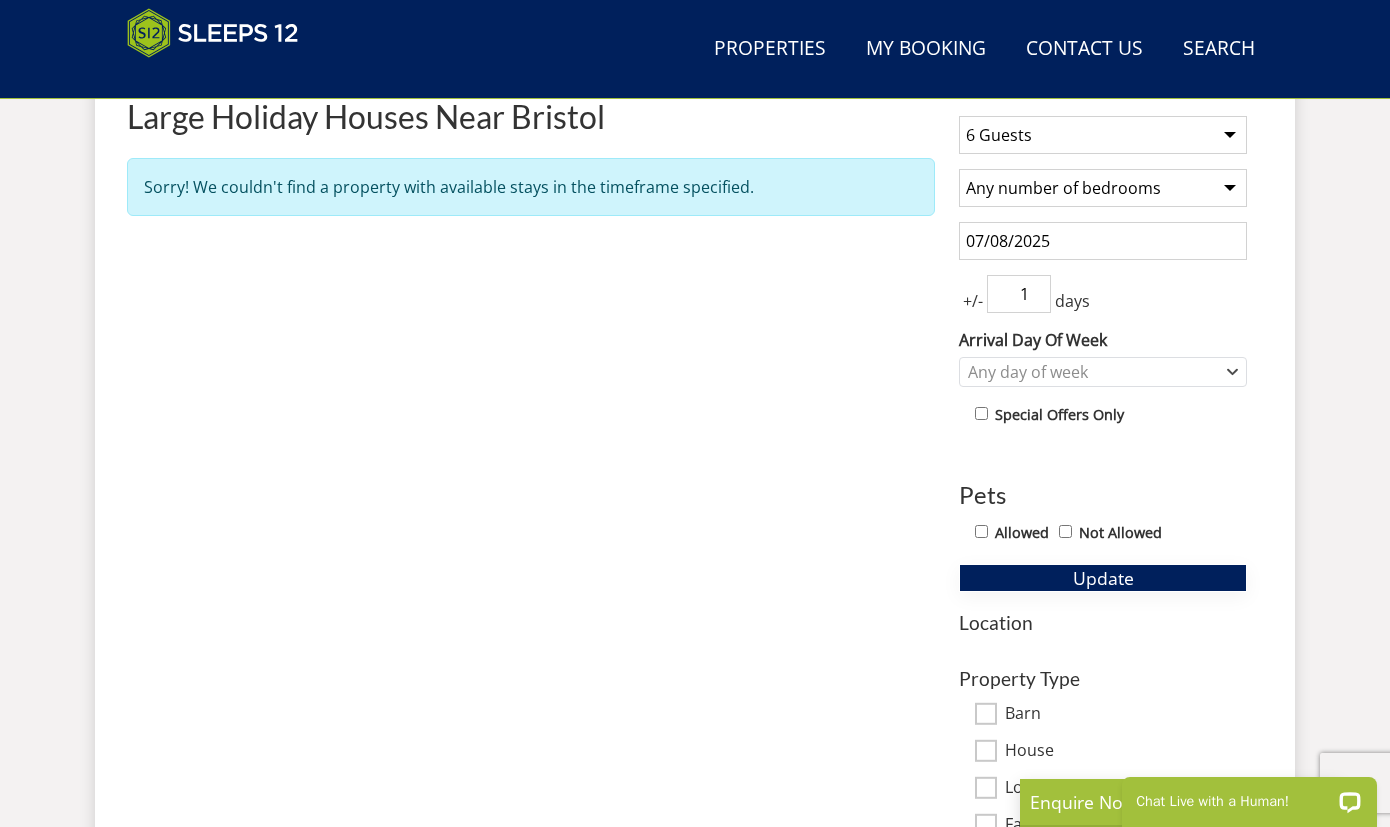 click on "Update" at bounding box center [1103, 578] 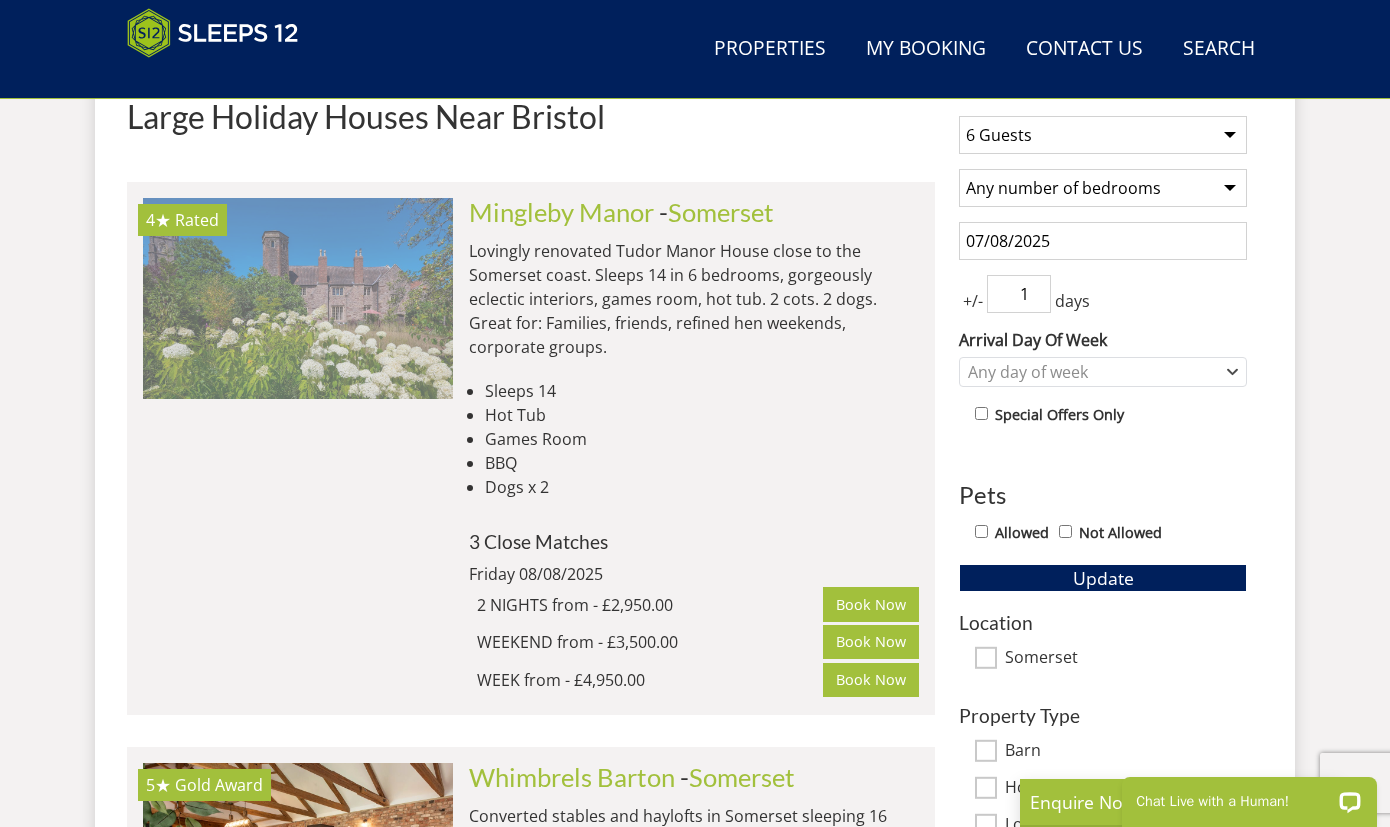 click at bounding box center (298, 298) 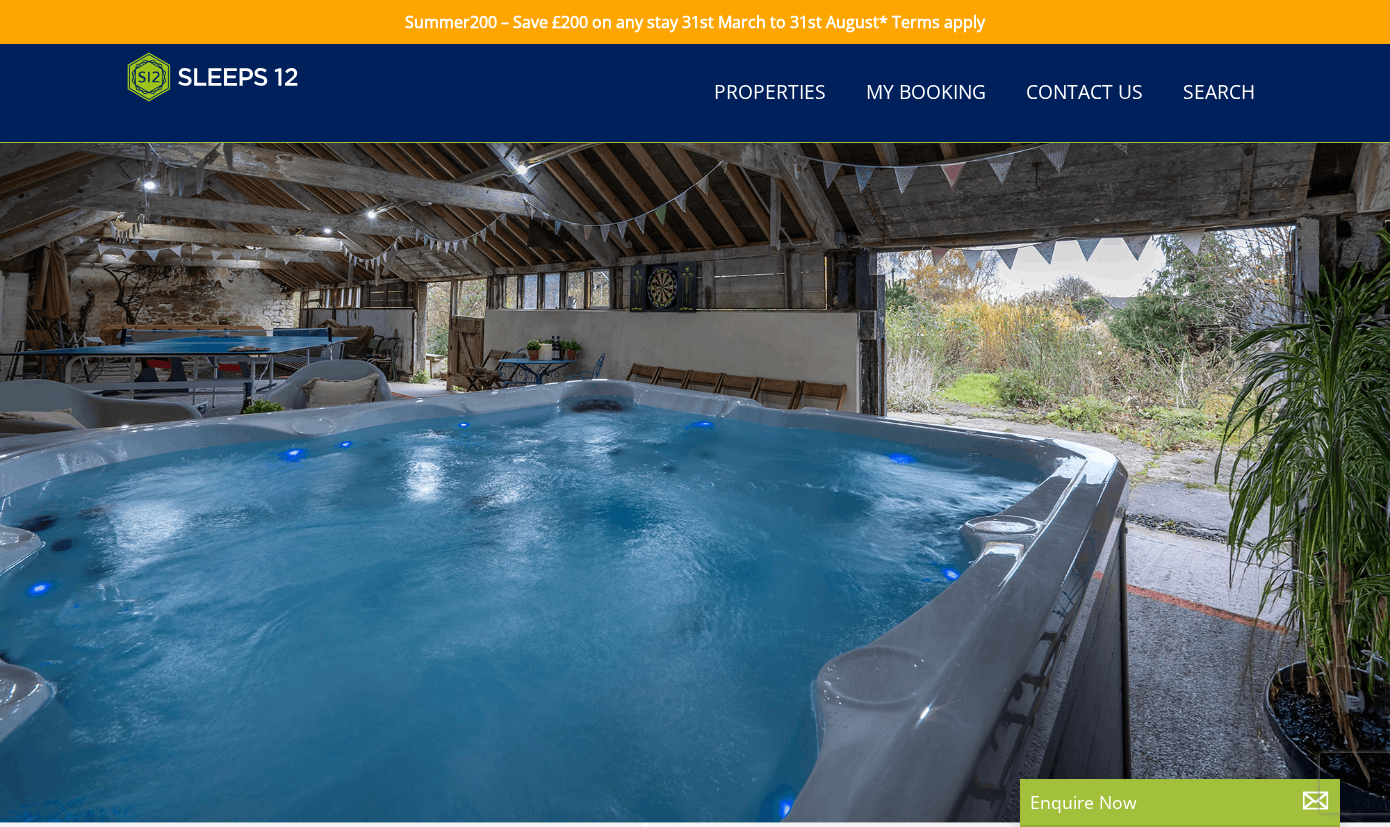 scroll, scrollTop: 68, scrollLeft: 0, axis: vertical 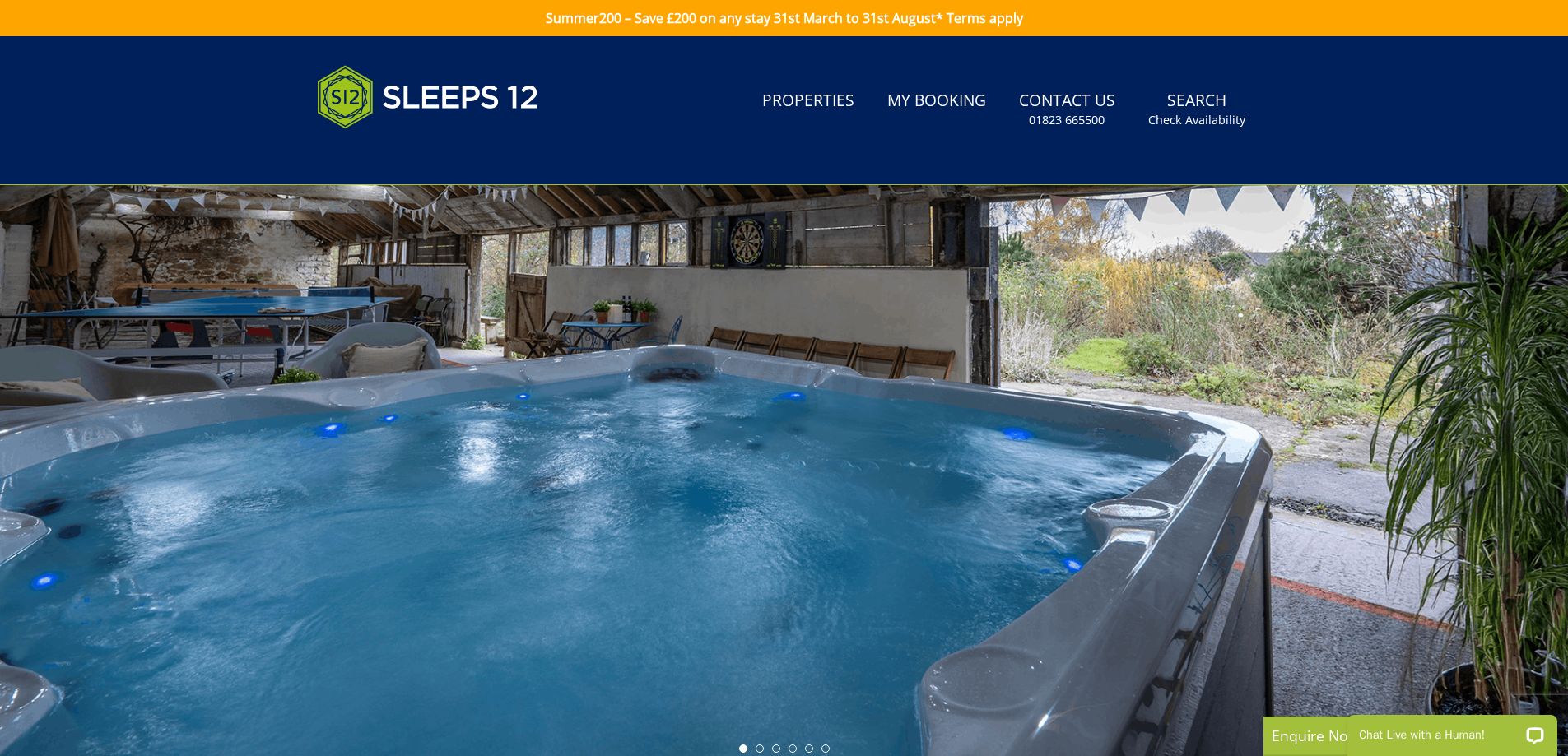 drag, startPoint x: 1329, startPoint y: 404, endPoint x: 968, endPoint y: 399, distance: 361.035 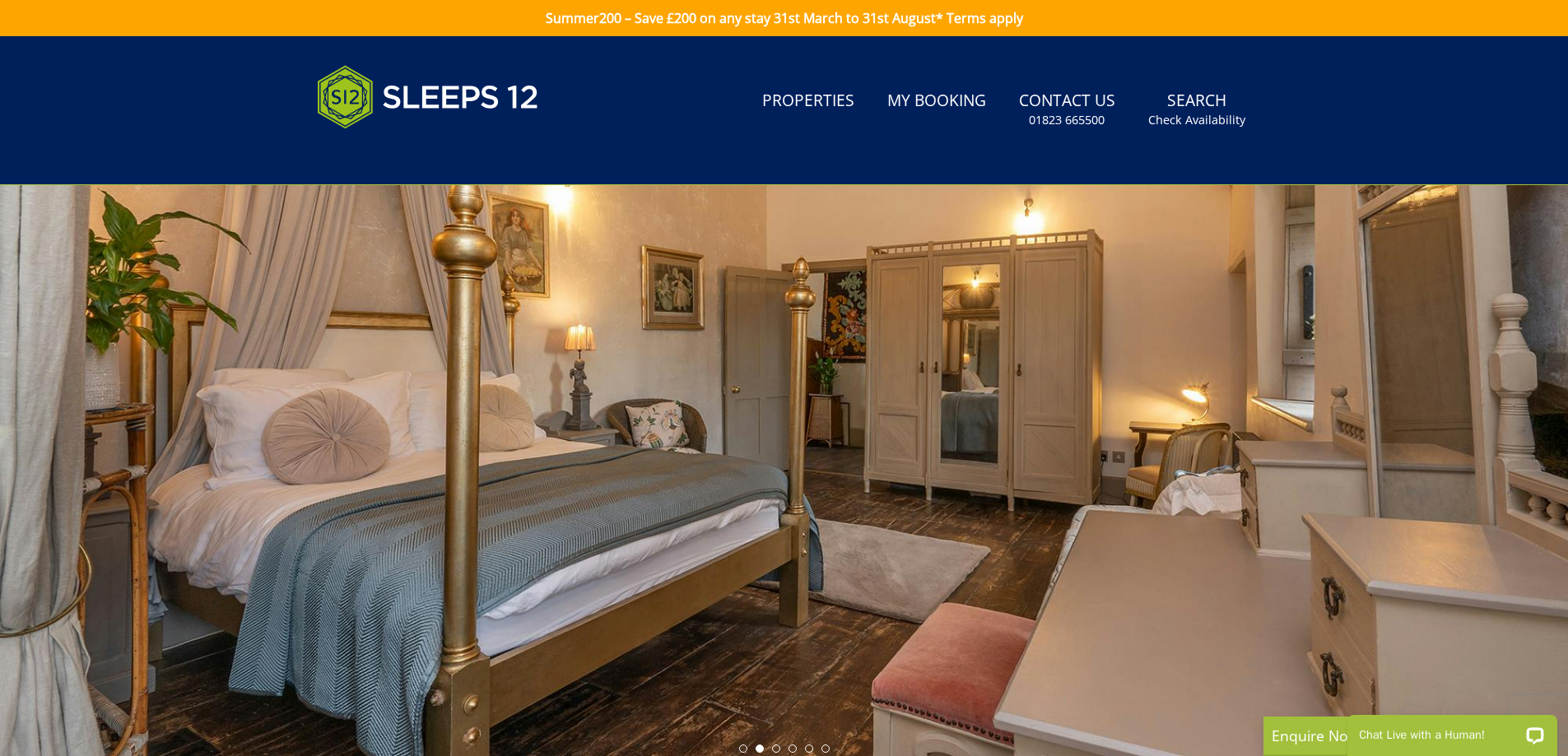 click at bounding box center (784, 473) 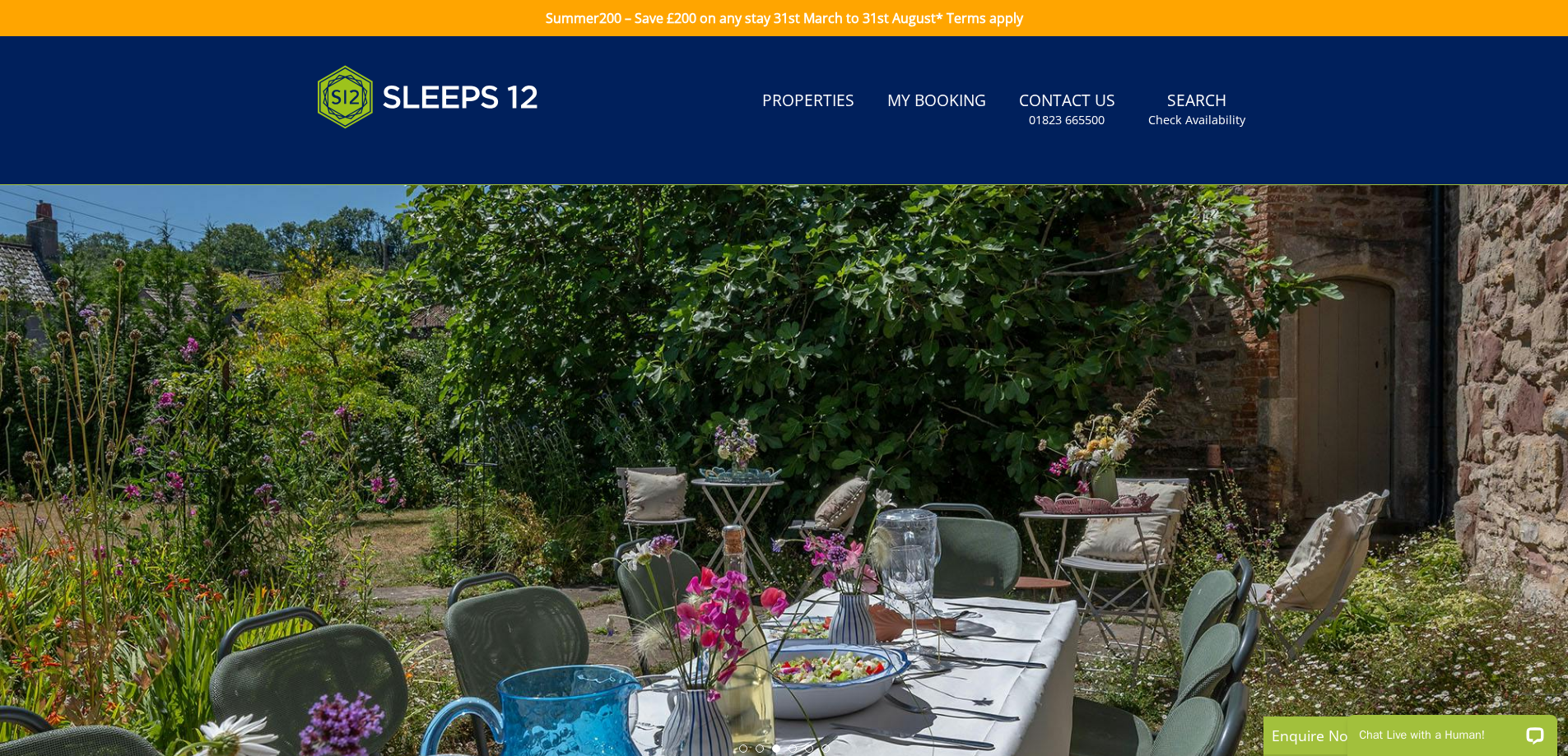 drag, startPoint x: 581, startPoint y: 420, endPoint x: 416, endPoint y: 392, distance: 167.3589 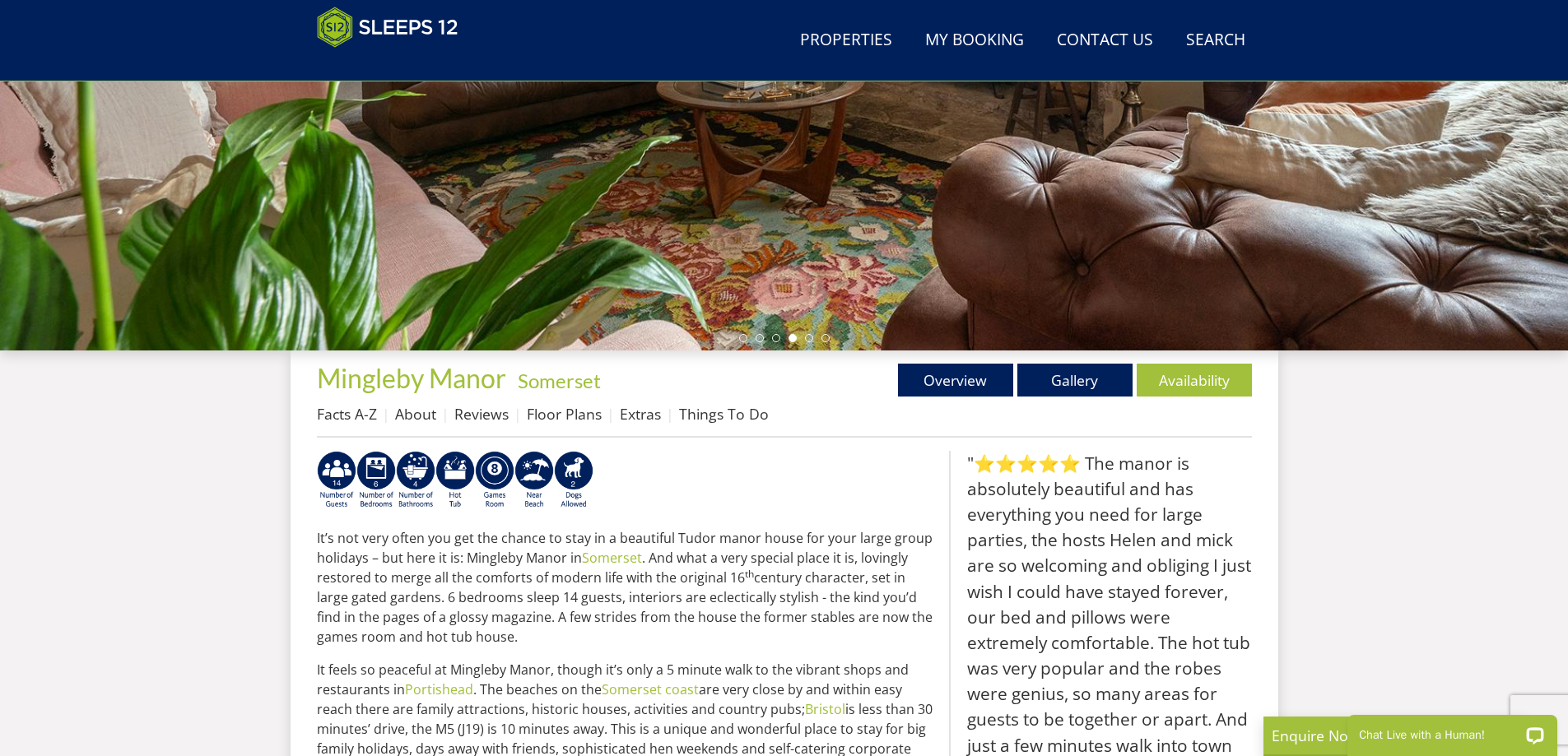 scroll, scrollTop: 344, scrollLeft: 0, axis: vertical 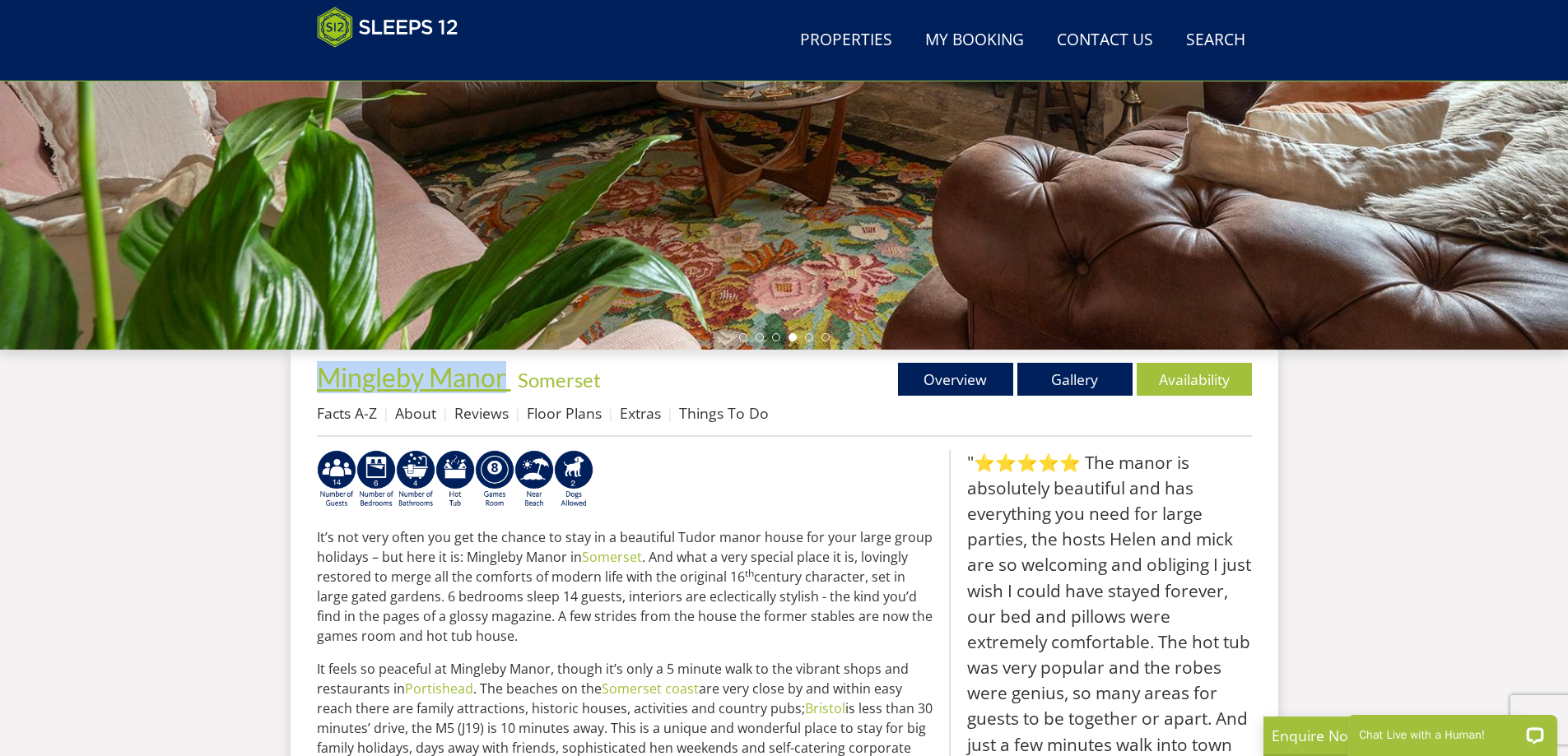 drag, startPoint x: 312, startPoint y: 379, endPoint x: 504, endPoint y: 378, distance: 192.0026 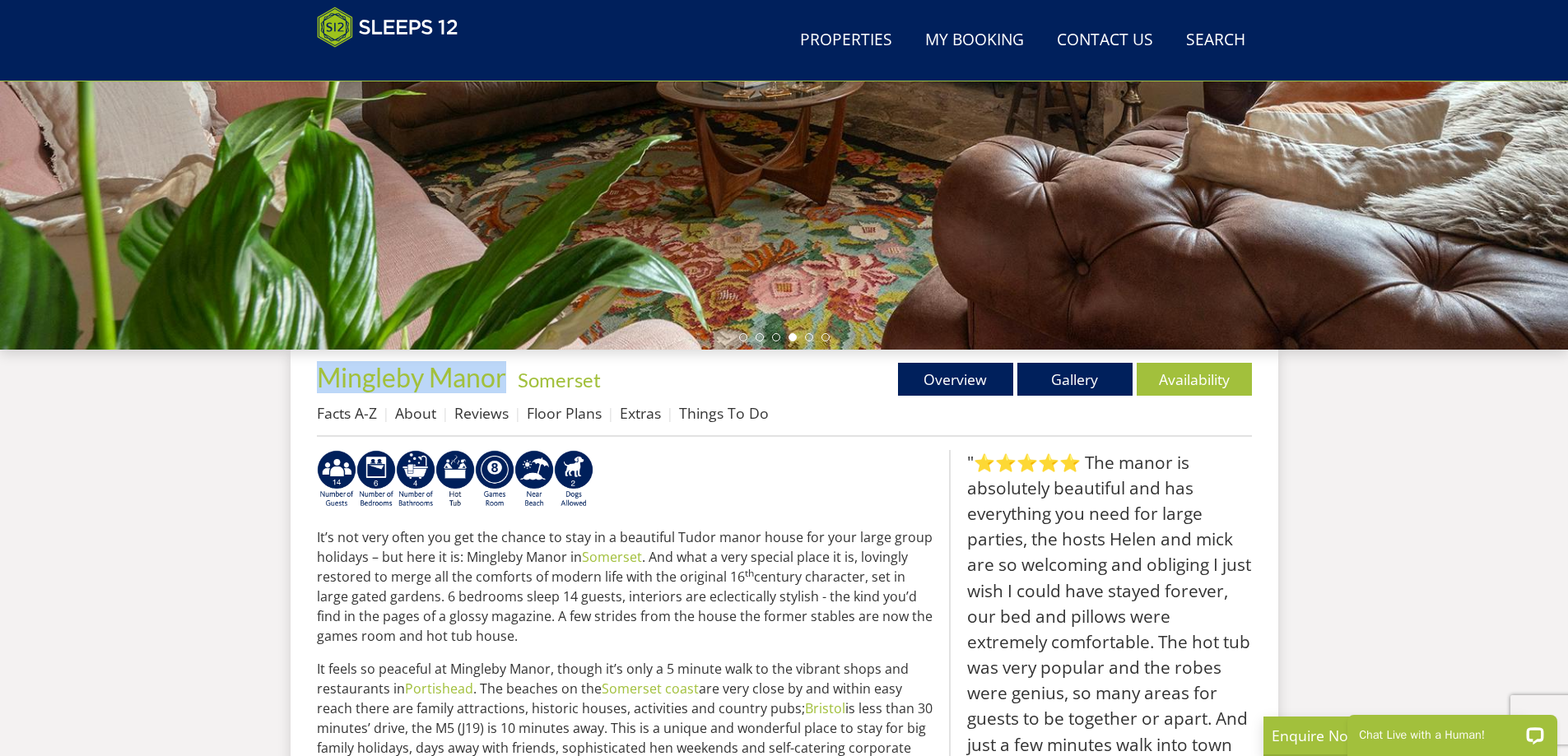 scroll, scrollTop: 658, scrollLeft: 0, axis: vertical 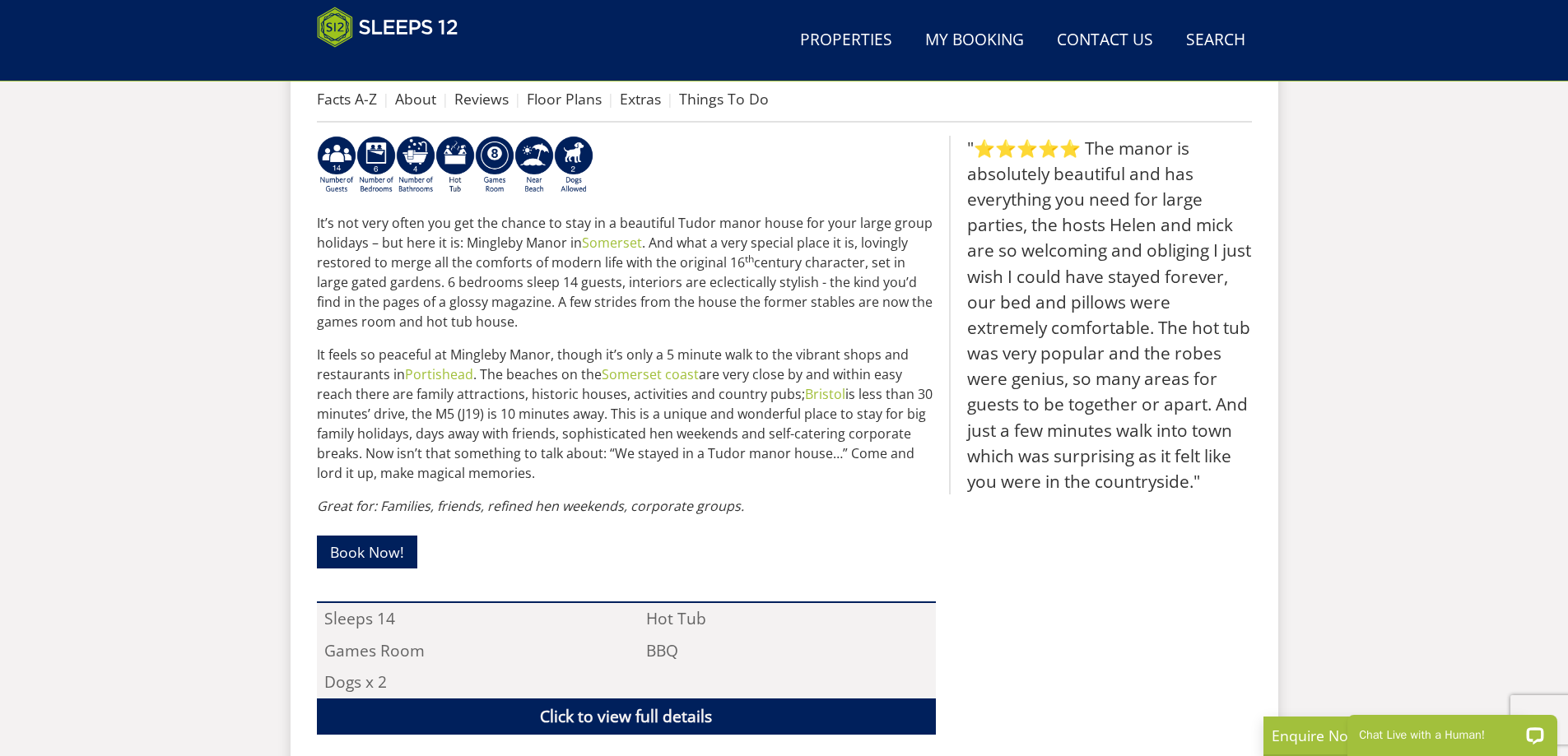 select on "6" 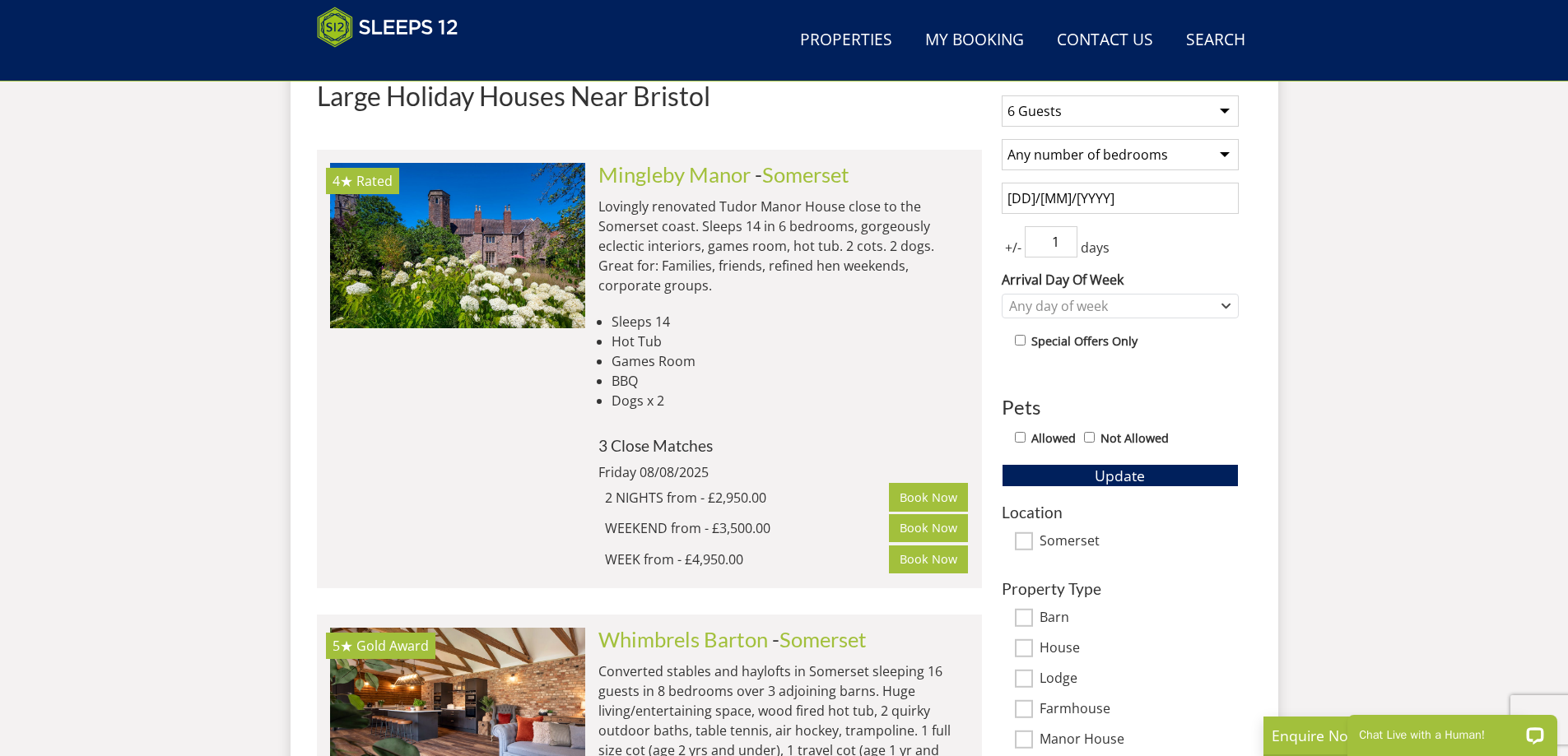 scroll, scrollTop: 0, scrollLeft: 0, axis: both 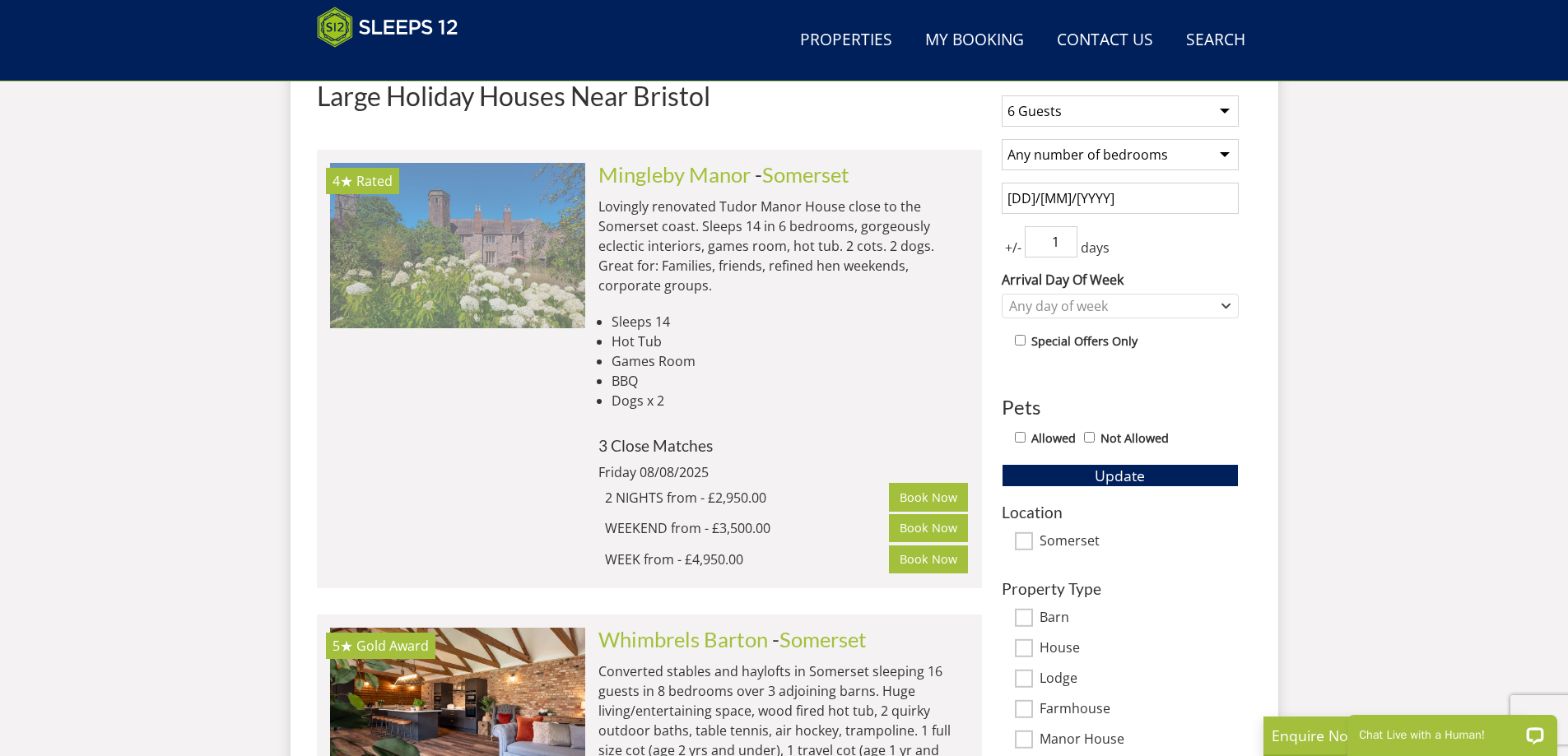 click at bounding box center (458, 245) 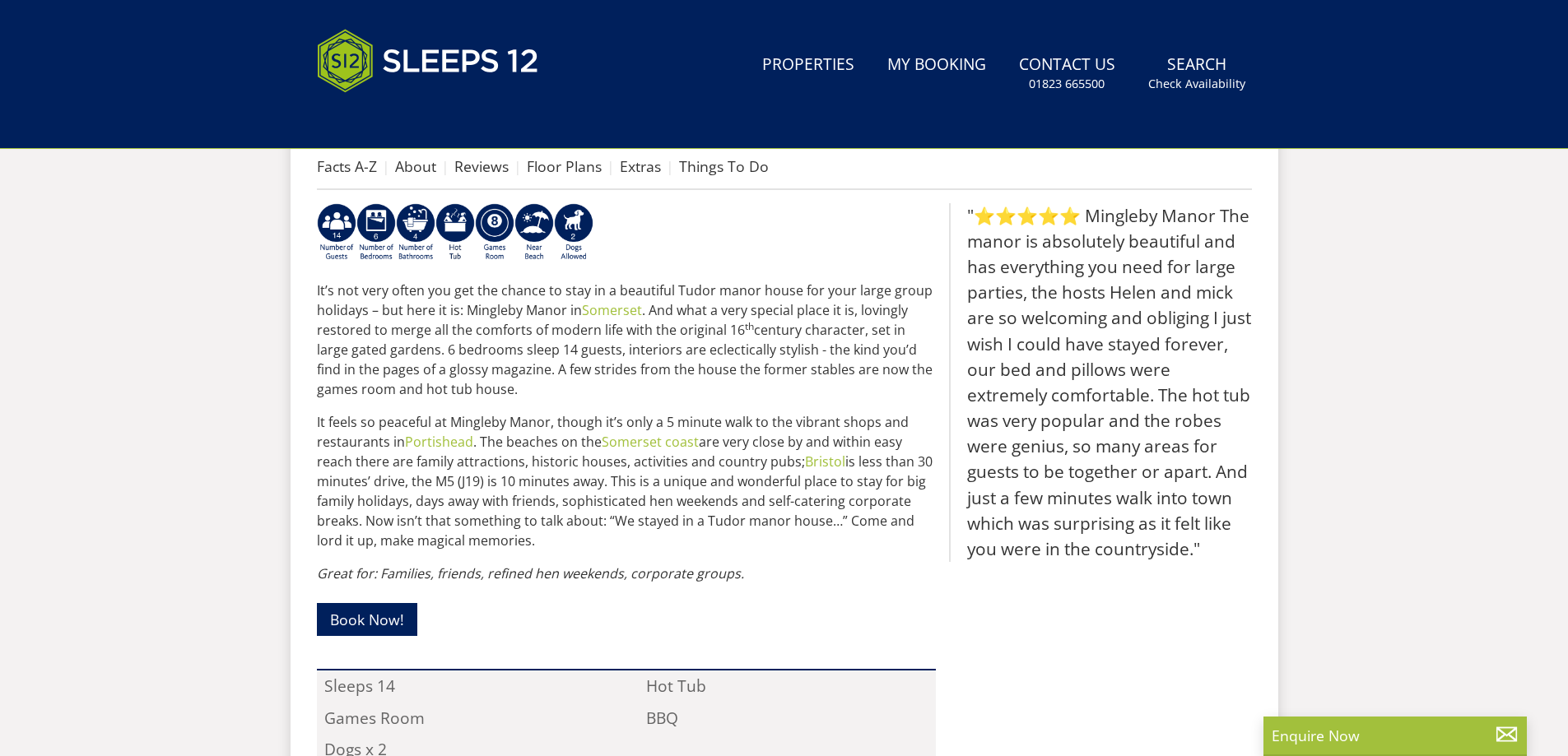 scroll, scrollTop: 0, scrollLeft: 0, axis: both 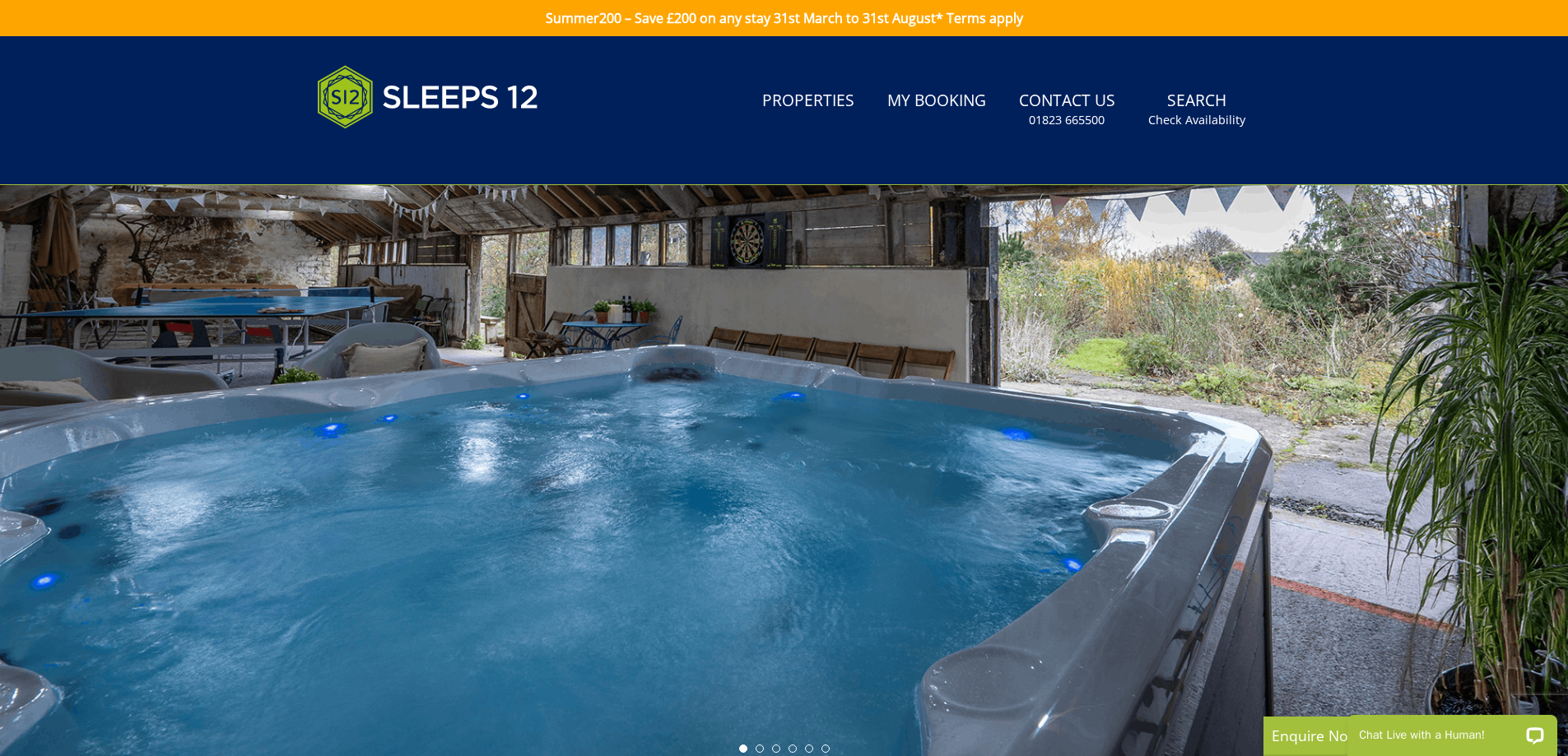 drag, startPoint x: 1006, startPoint y: 406, endPoint x: 848, endPoint y: 426, distance: 159.26079 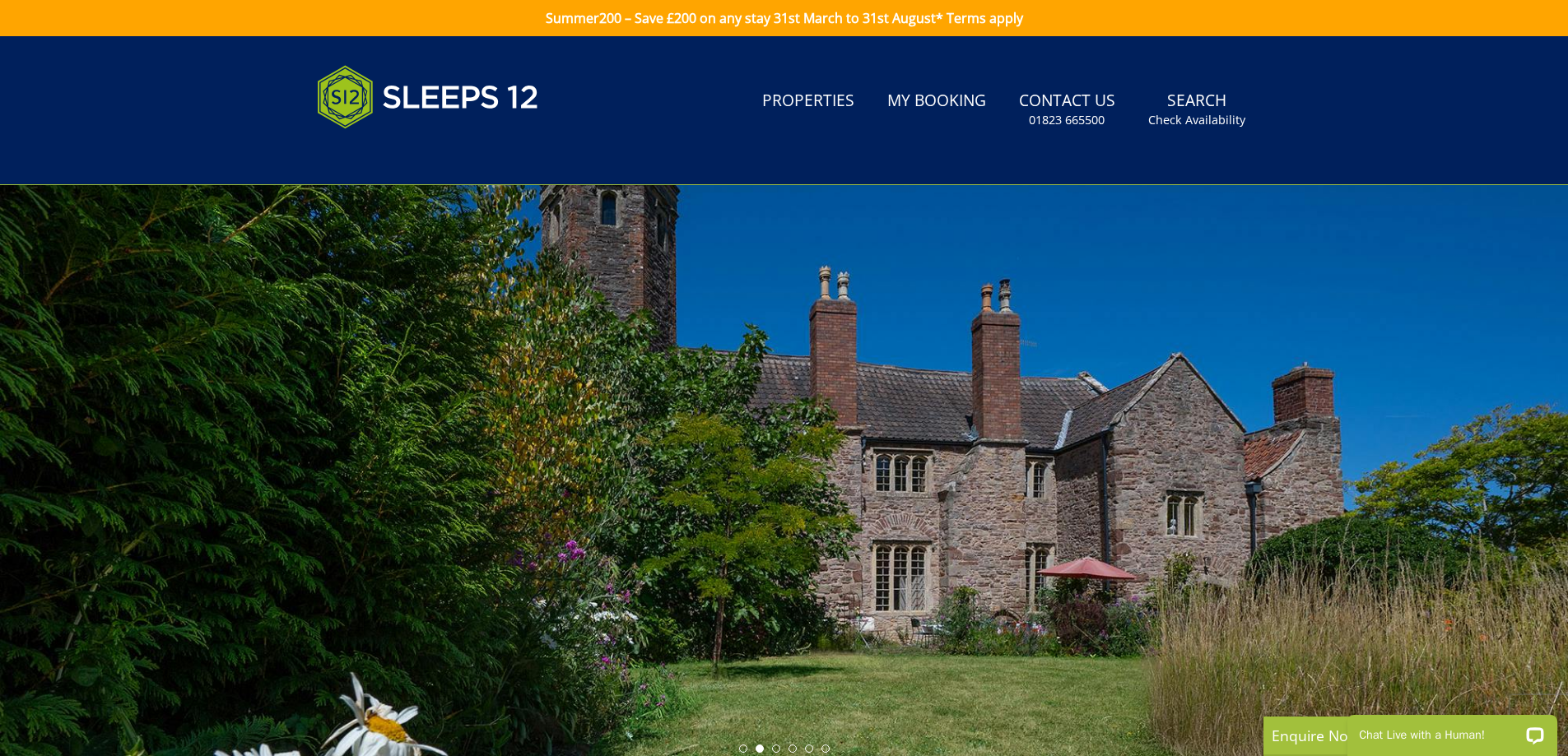 drag, startPoint x: 1412, startPoint y: 434, endPoint x: 1081, endPoint y: 434, distance: 331 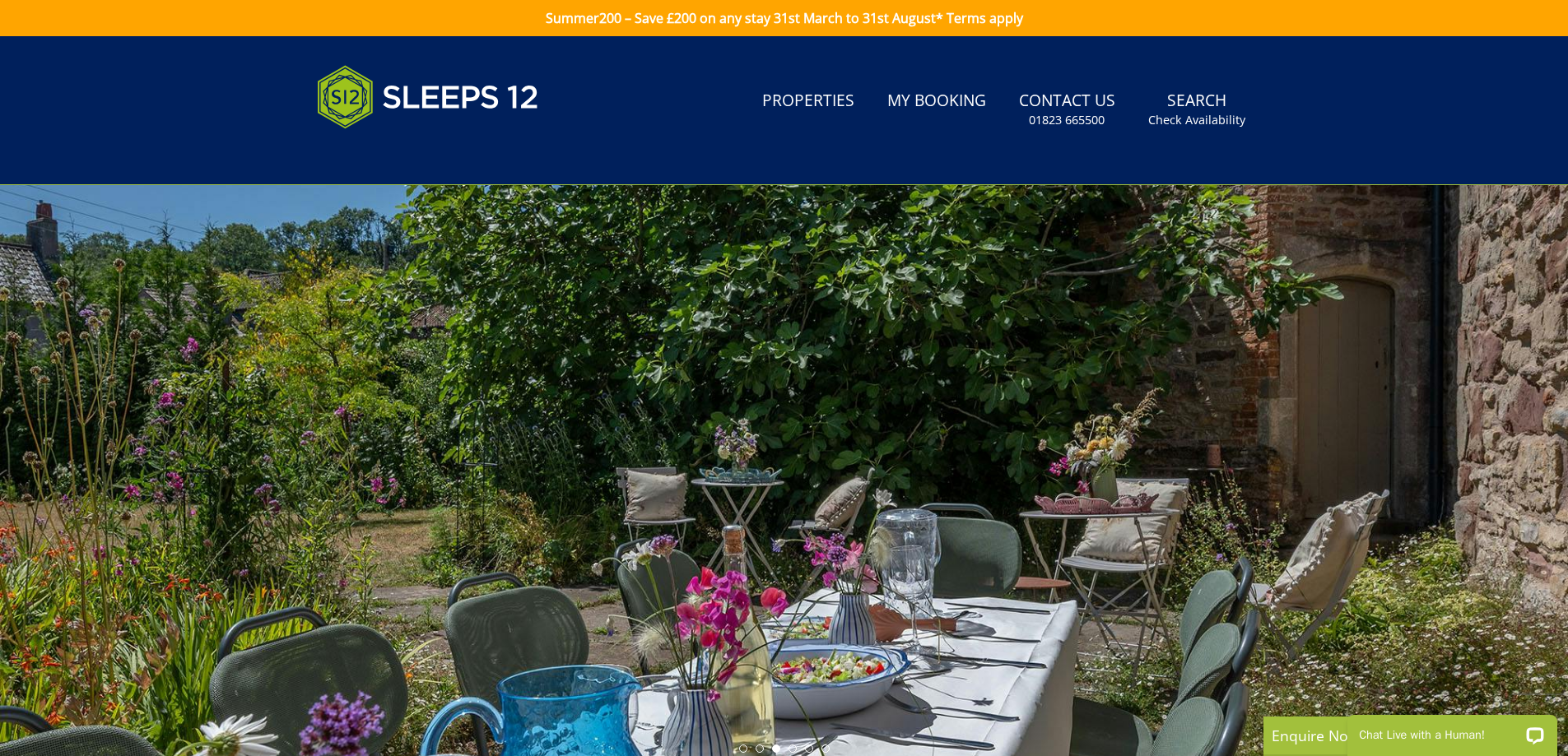 click at bounding box center [784, 473] 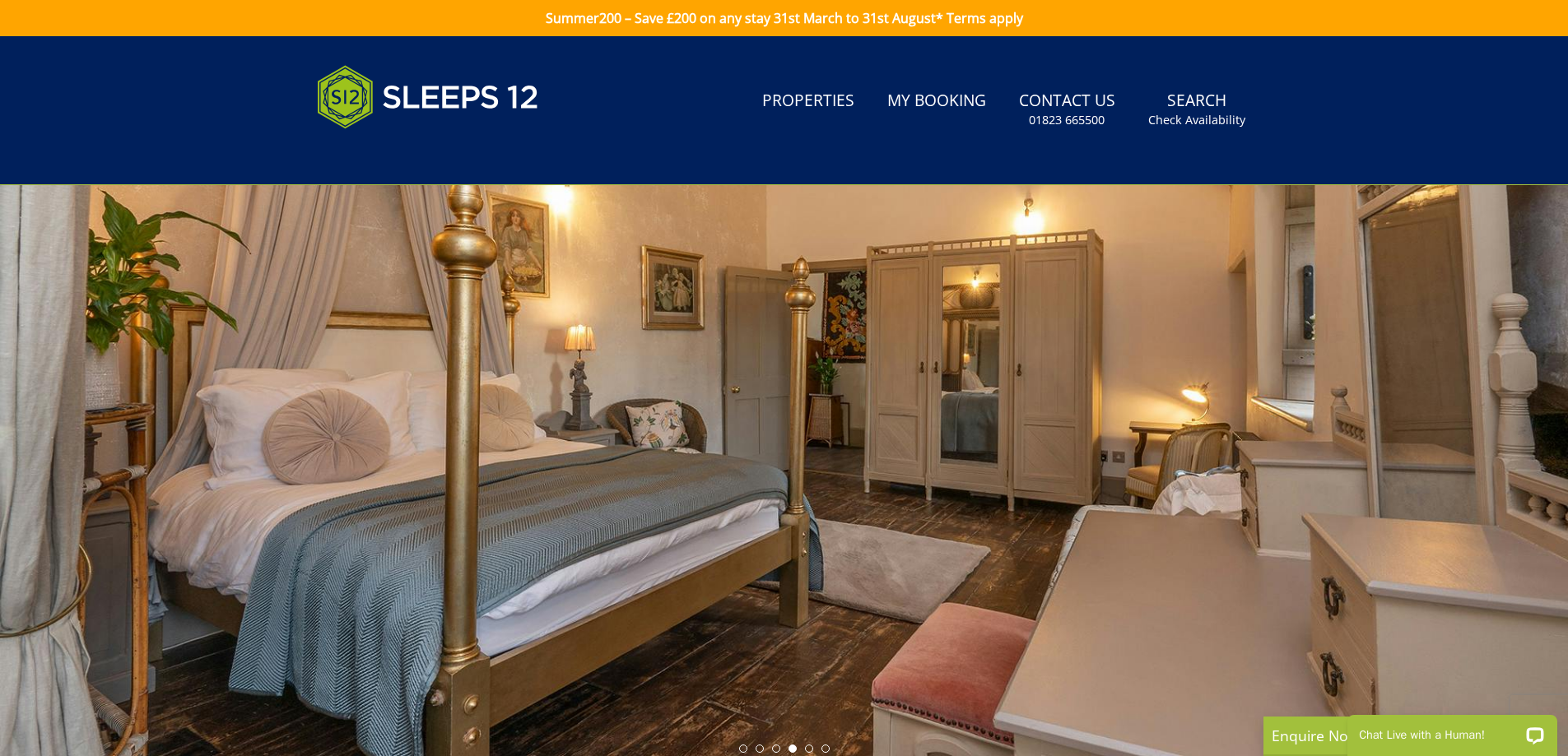 drag, startPoint x: 1084, startPoint y: 421, endPoint x: 849, endPoint y: 433, distance: 235.30618 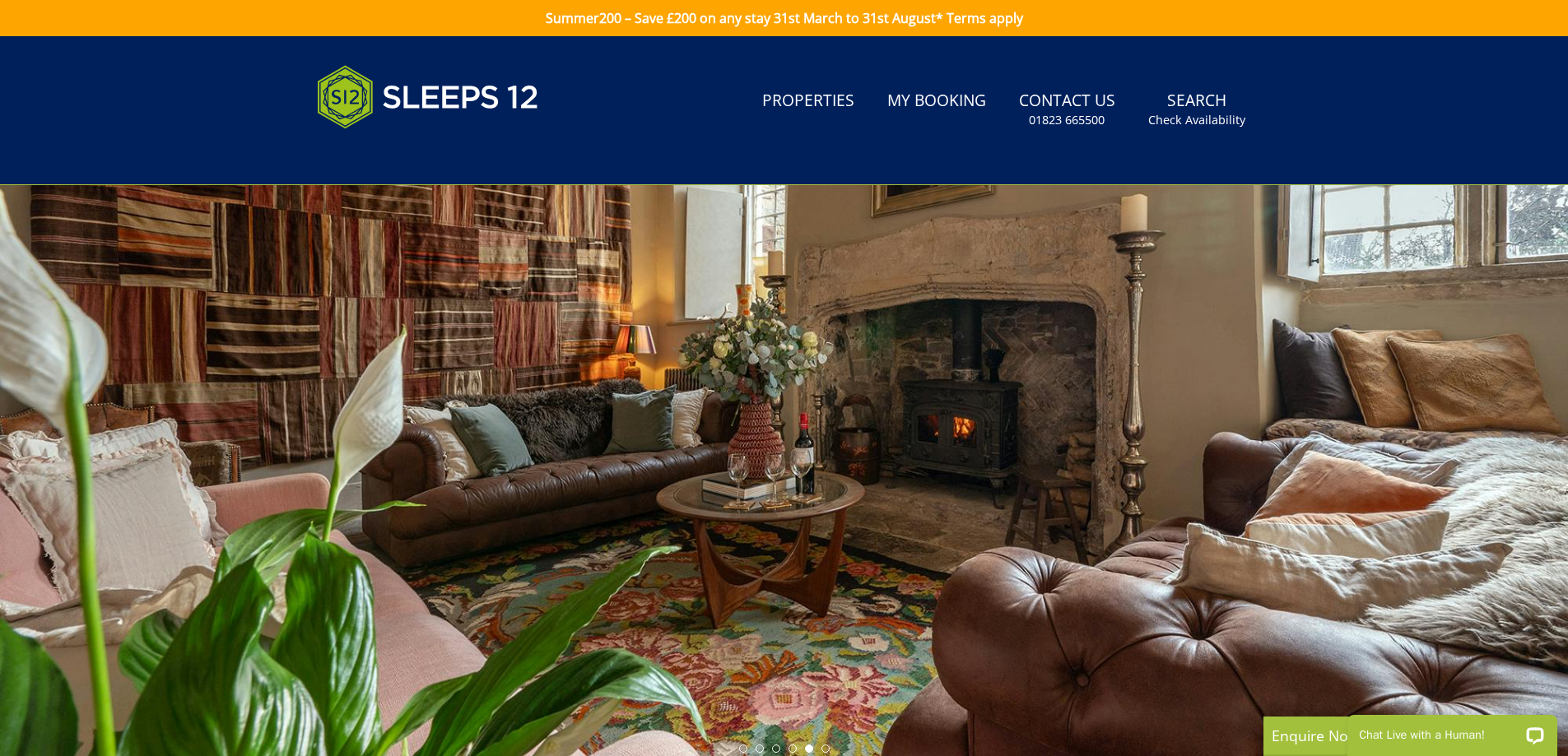 drag, startPoint x: 863, startPoint y: 442, endPoint x: 854, endPoint y: 442, distance: 9 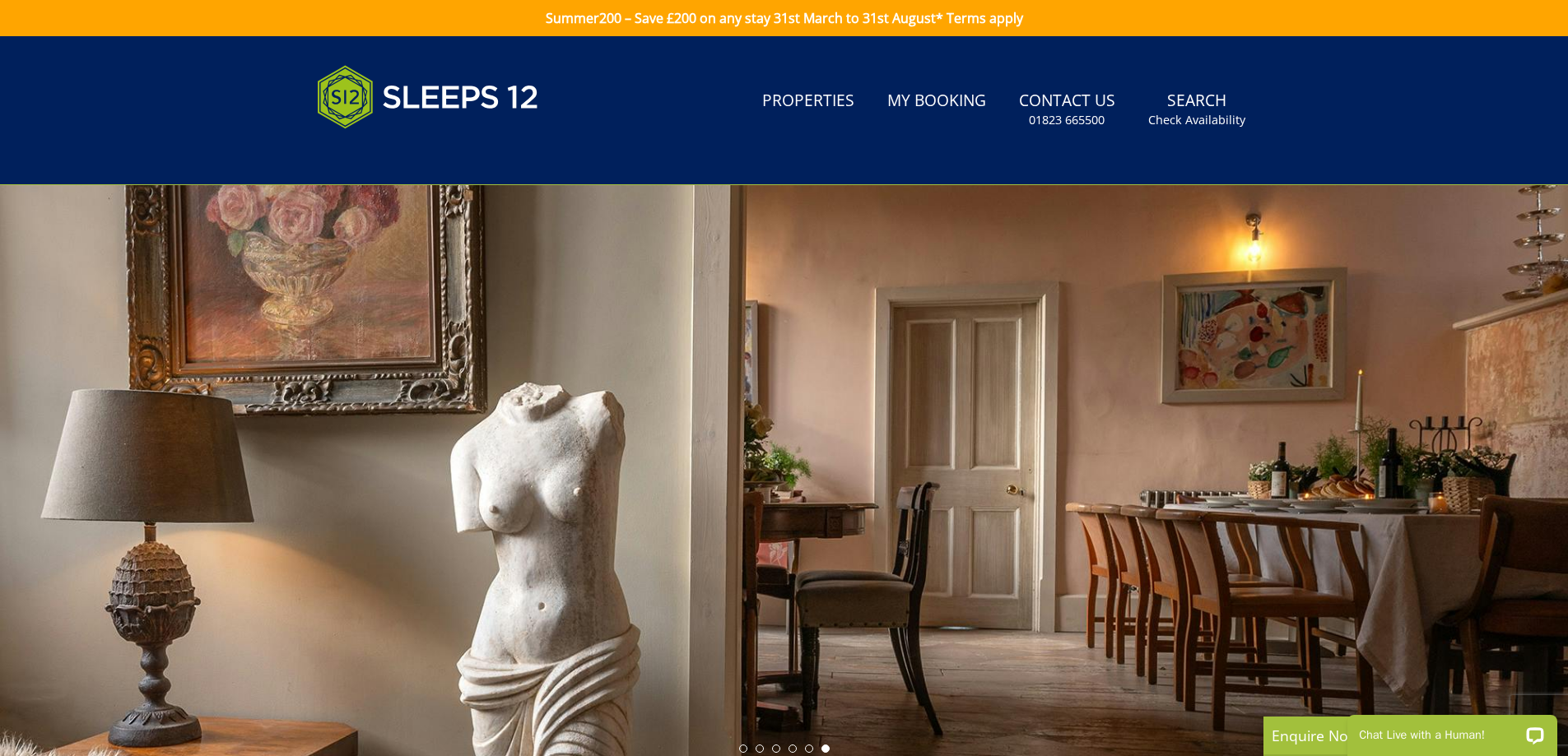 drag, startPoint x: 1075, startPoint y: 424, endPoint x: 891, endPoint y: 435, distance: 184.32851 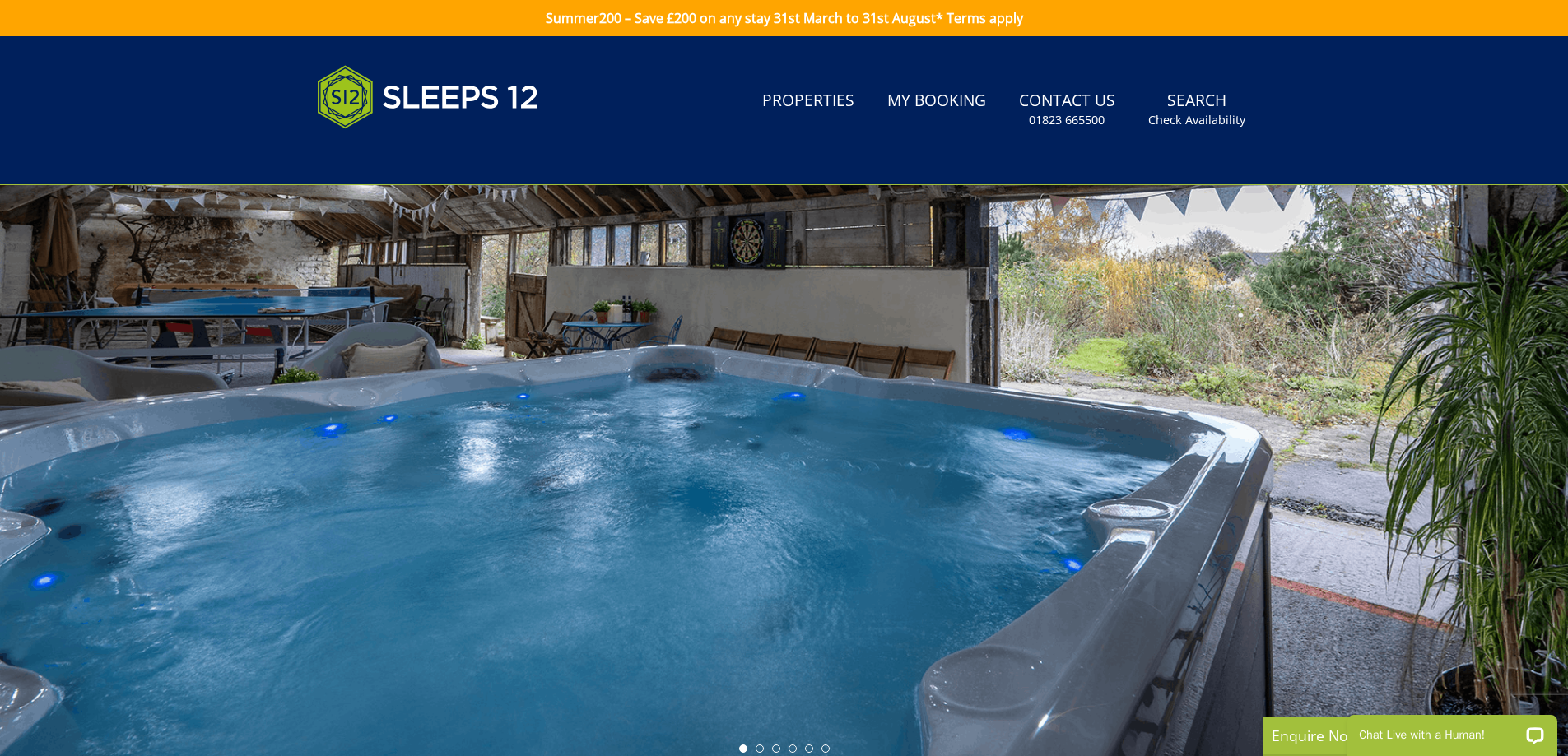 drag, startPoint x: 1045, startPoint y: 430, endPoint x: 812, endPoint y: 444, distance: 233.42022 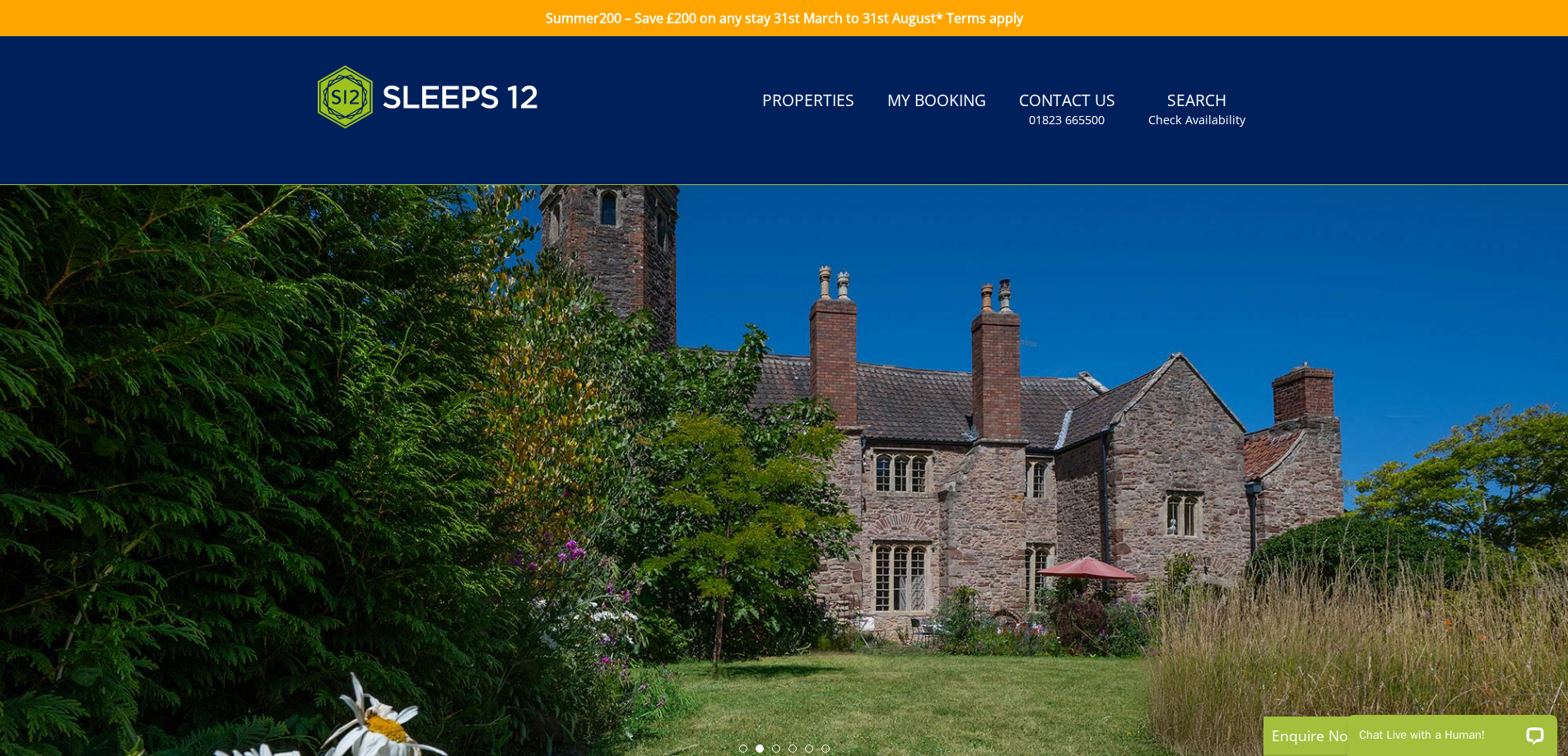 drag, startPoint x: 993, startPoint y: 433, endPoint x: 641, endPoint y: 450, distance: 352.41027 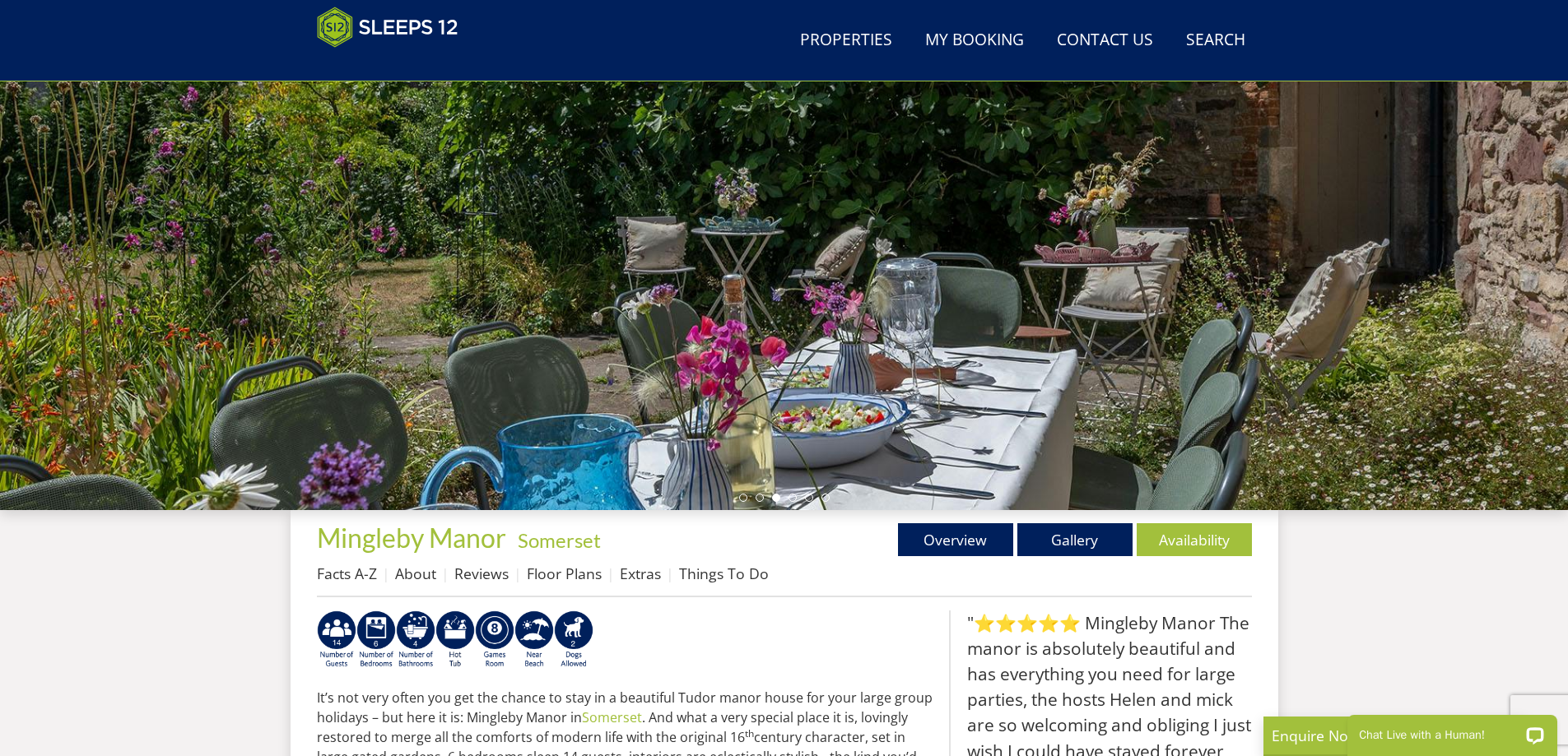 scroll, scrollTop: 532, scrollLeft: 0, axis: vertical 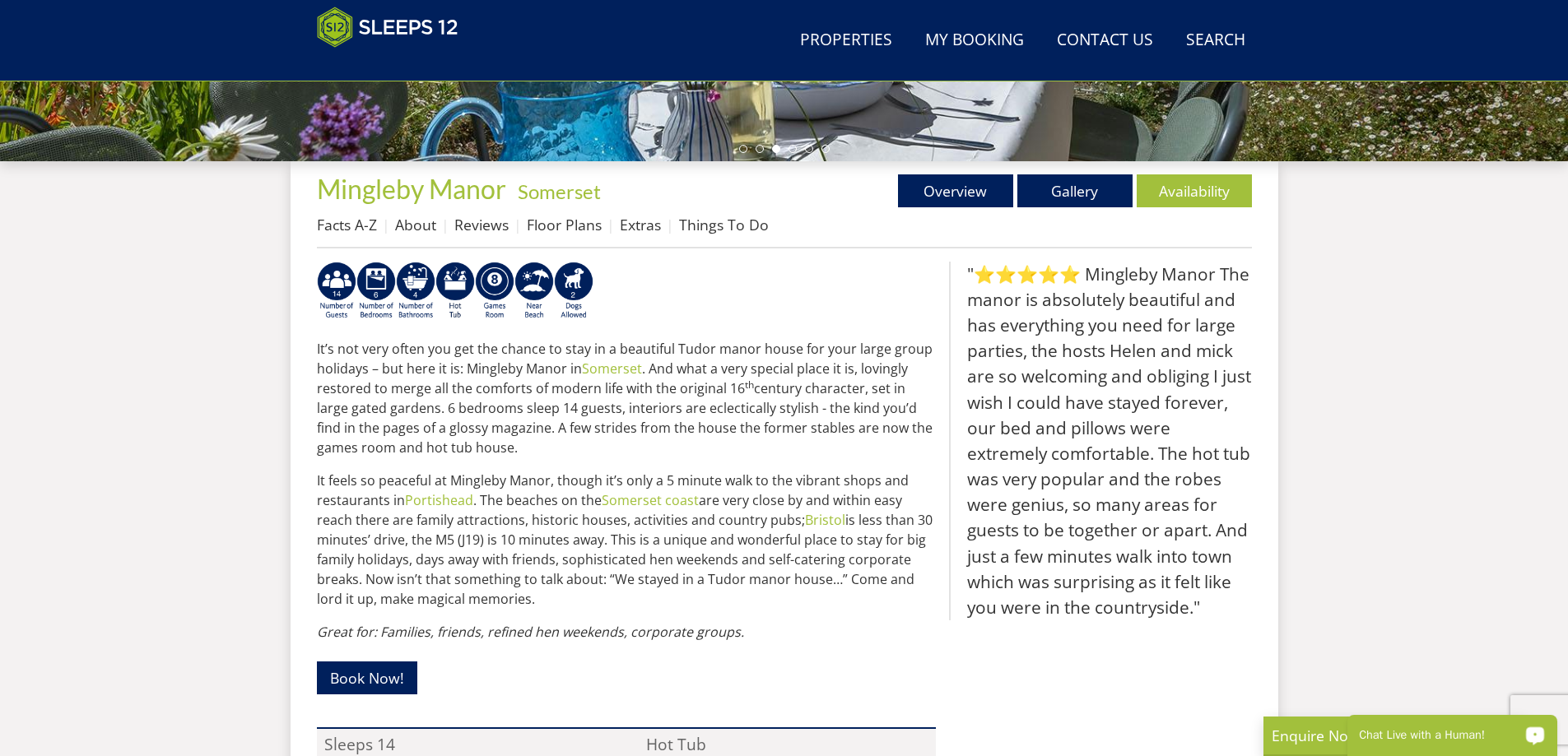 click on "Chat Live with a Human!" at bounding box center [1441, 735] 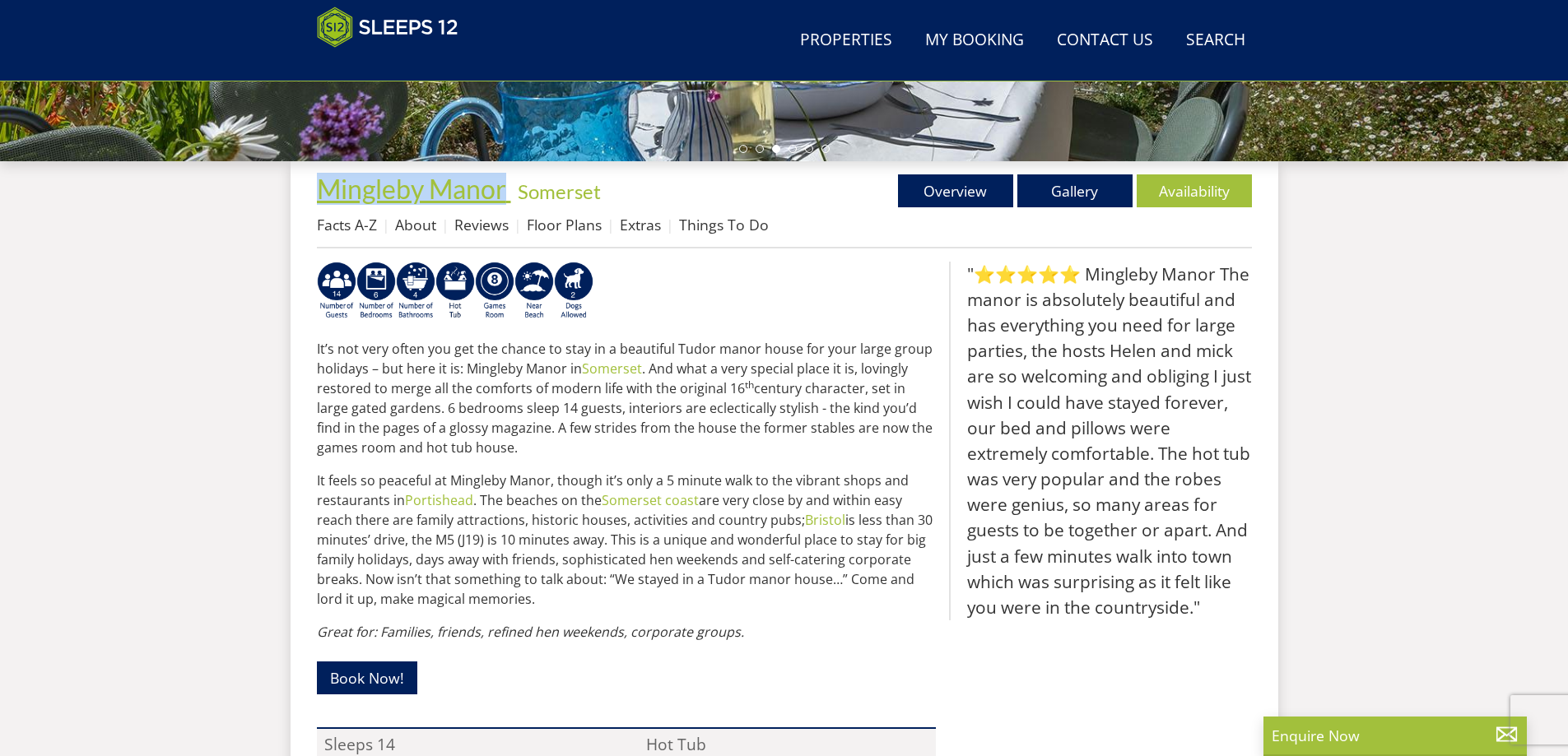 drag, startPoint x: 308, startPoint y: 188, endPoint x: 507, endPoint y: 199, distance: 199.30379 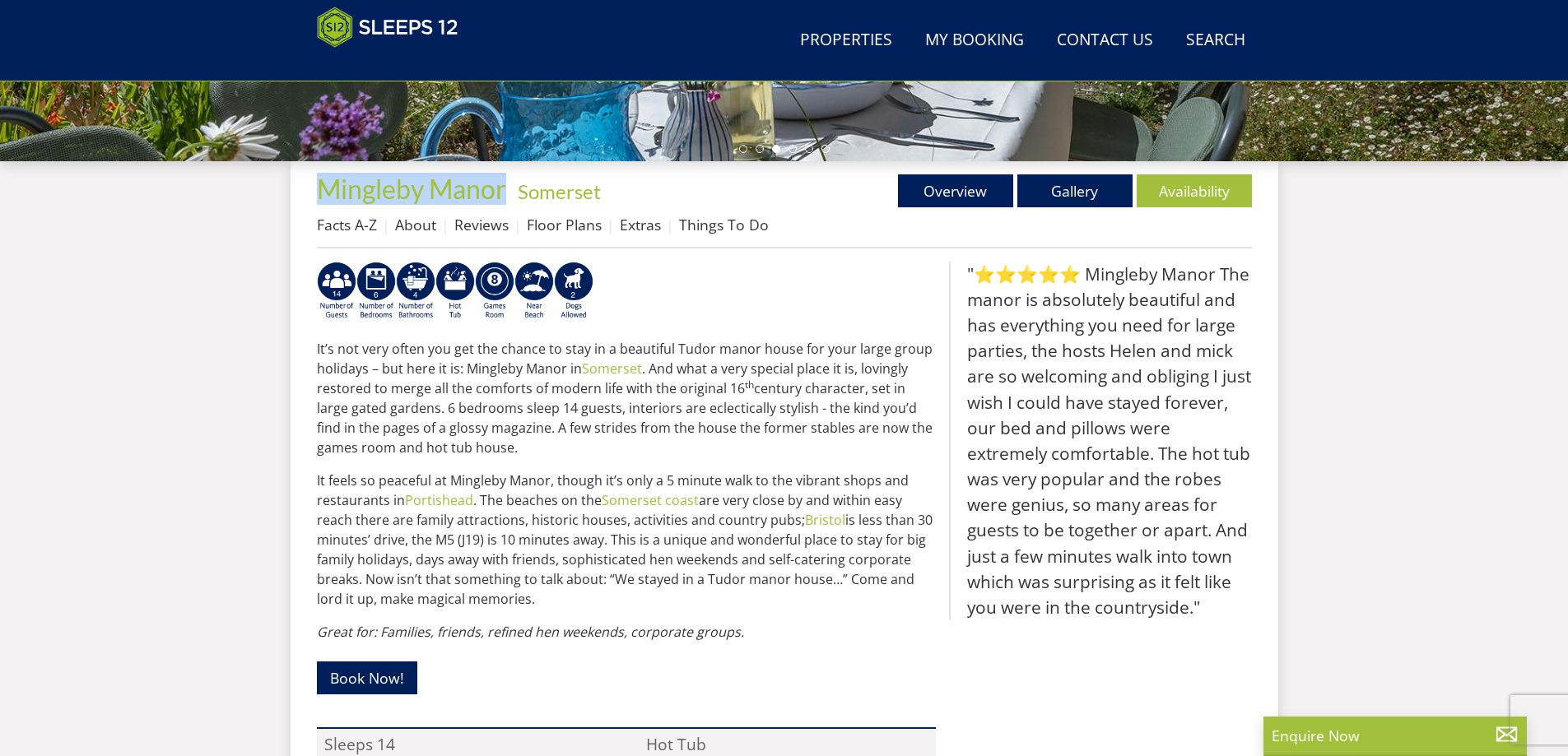 copy on "Mingleby Manor" 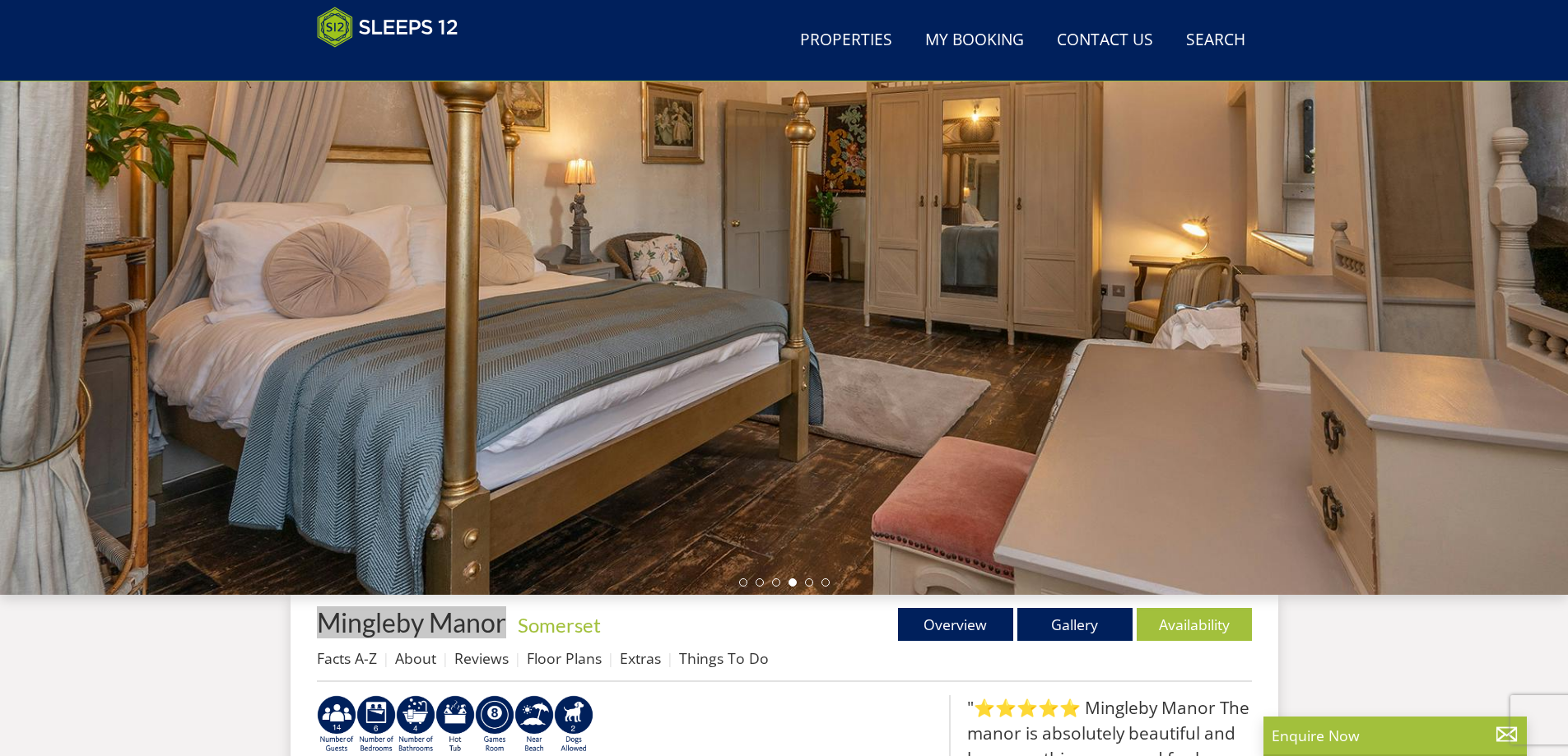 scroll, scrollTop: 5, scrollLeft: 0, axis: vertical 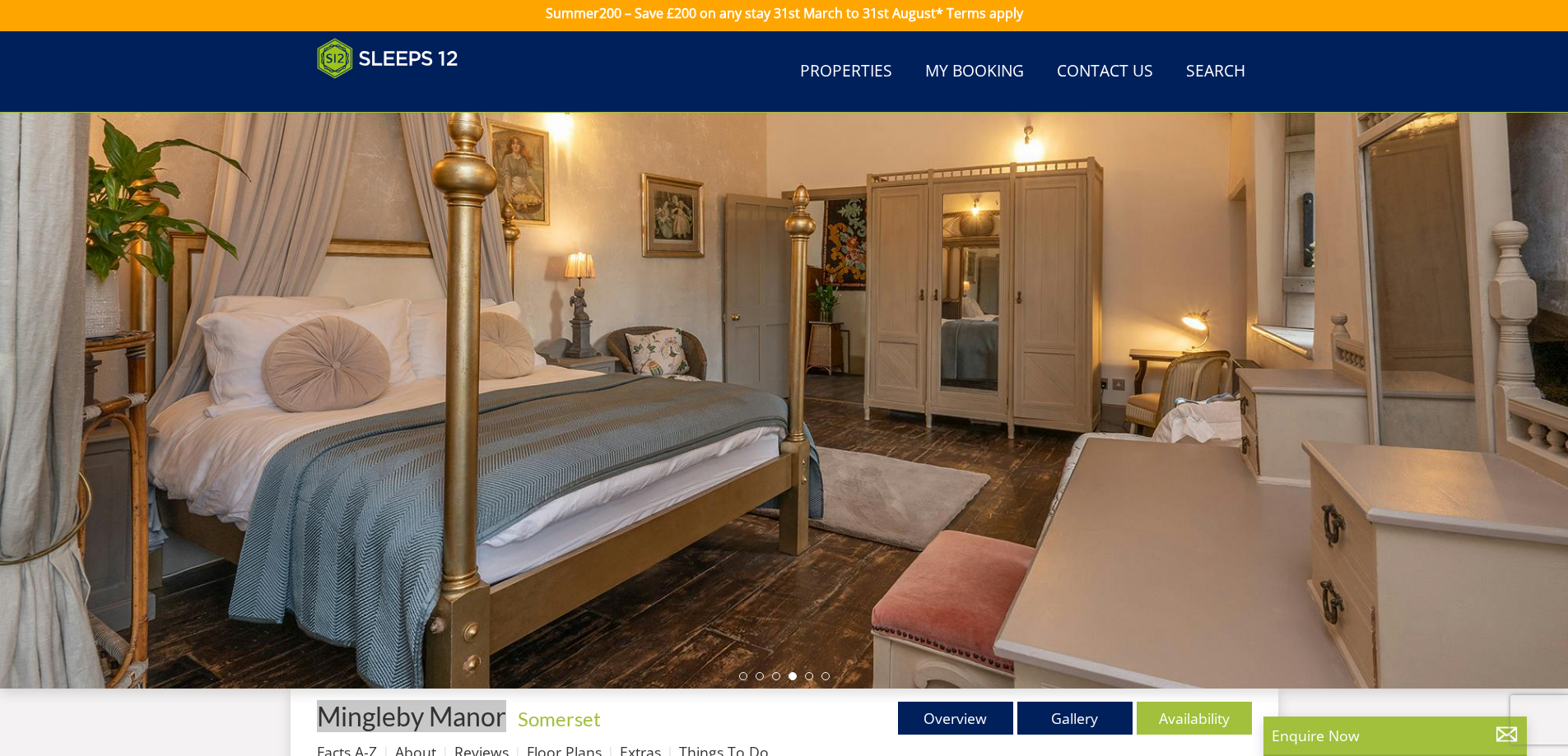 click at bounding box center [784, 401] 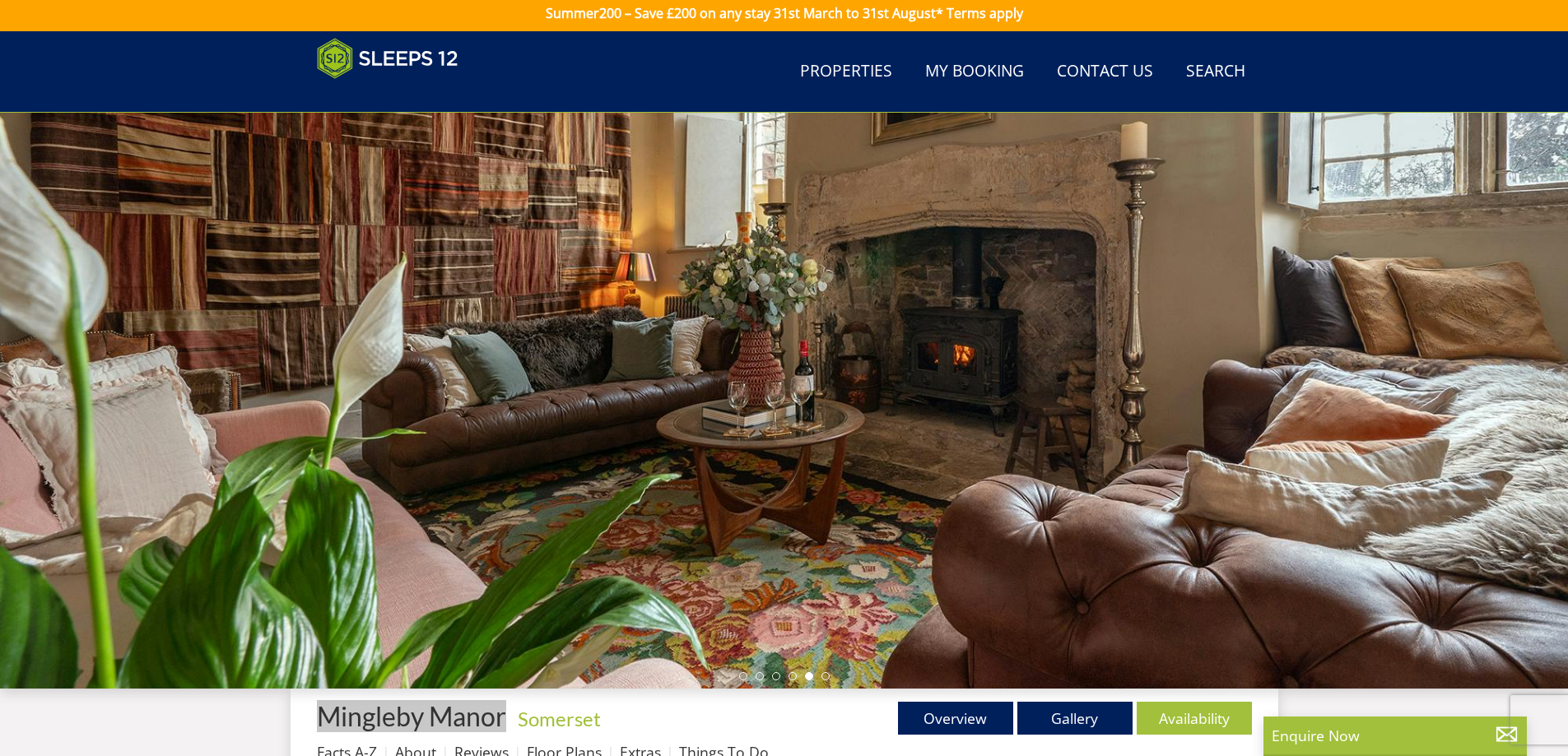 click at bounding box center [784, 401] 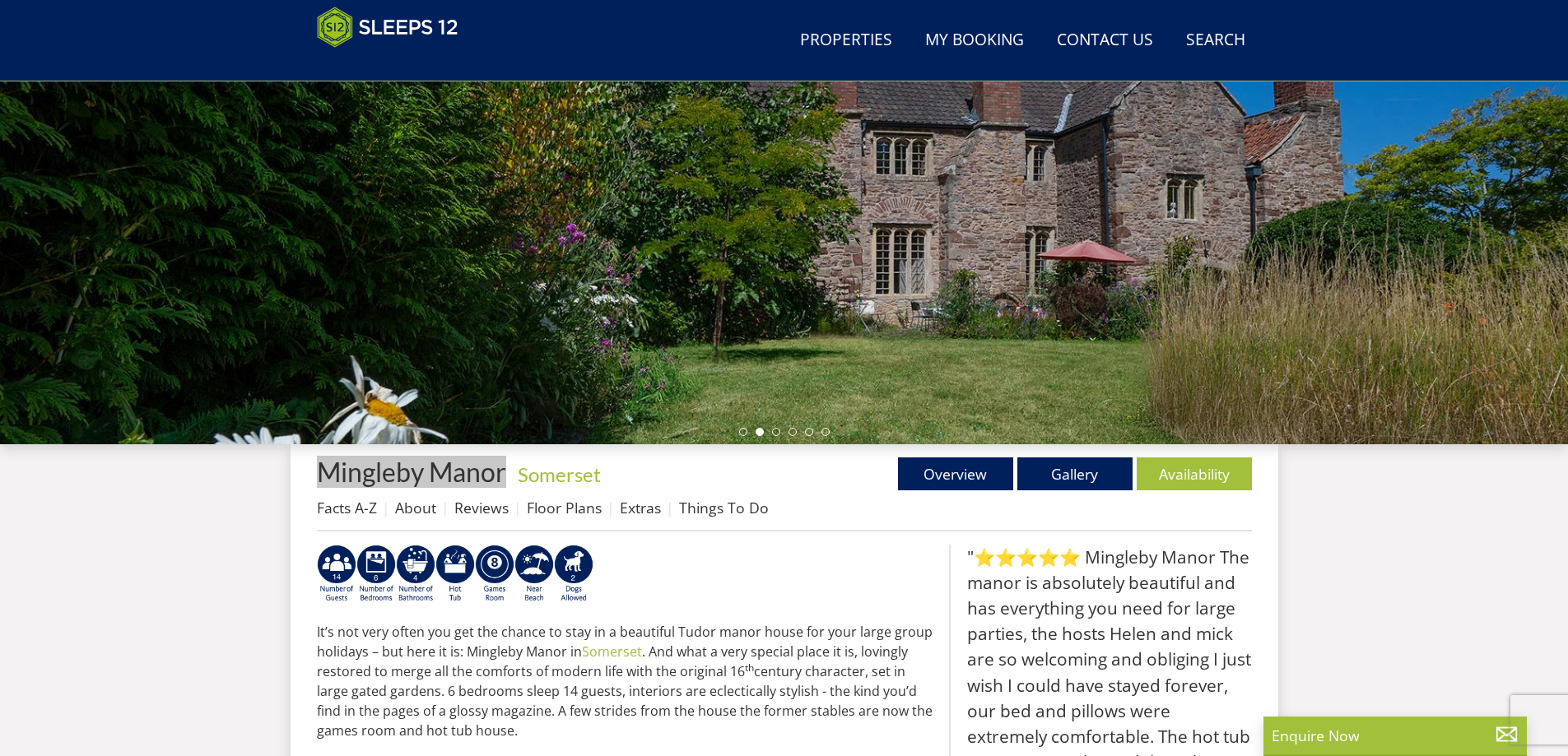 scroll, scrollTop: 252, scrollLeft: 0, axis: vertical 